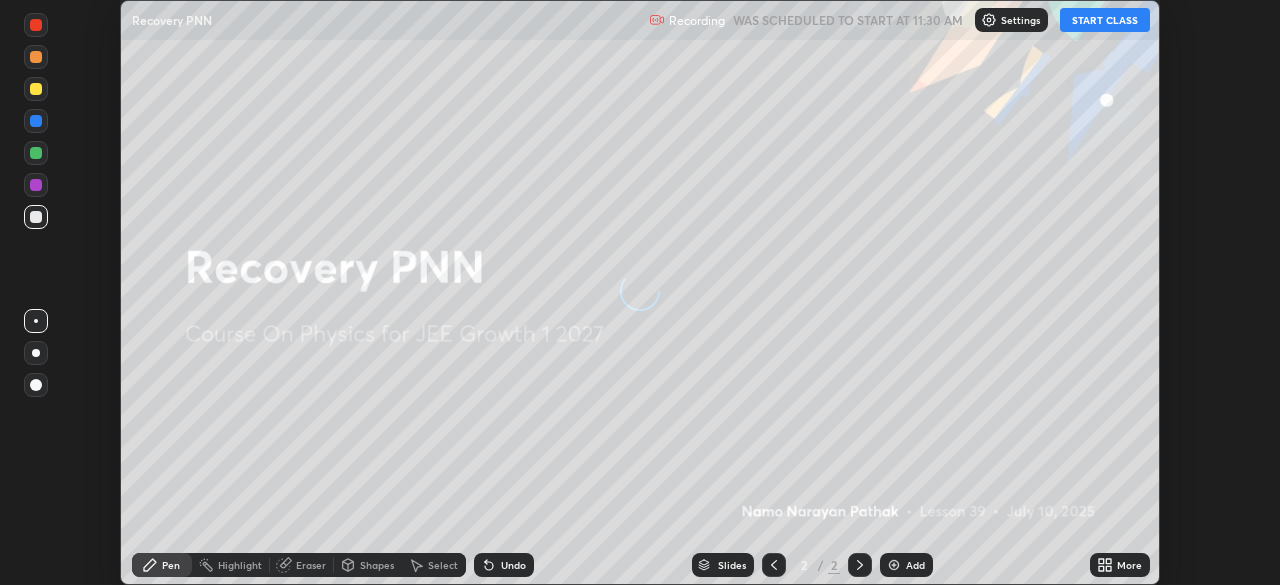 scroll, scrollTop: 0, scrollLeft: 0, axis: both 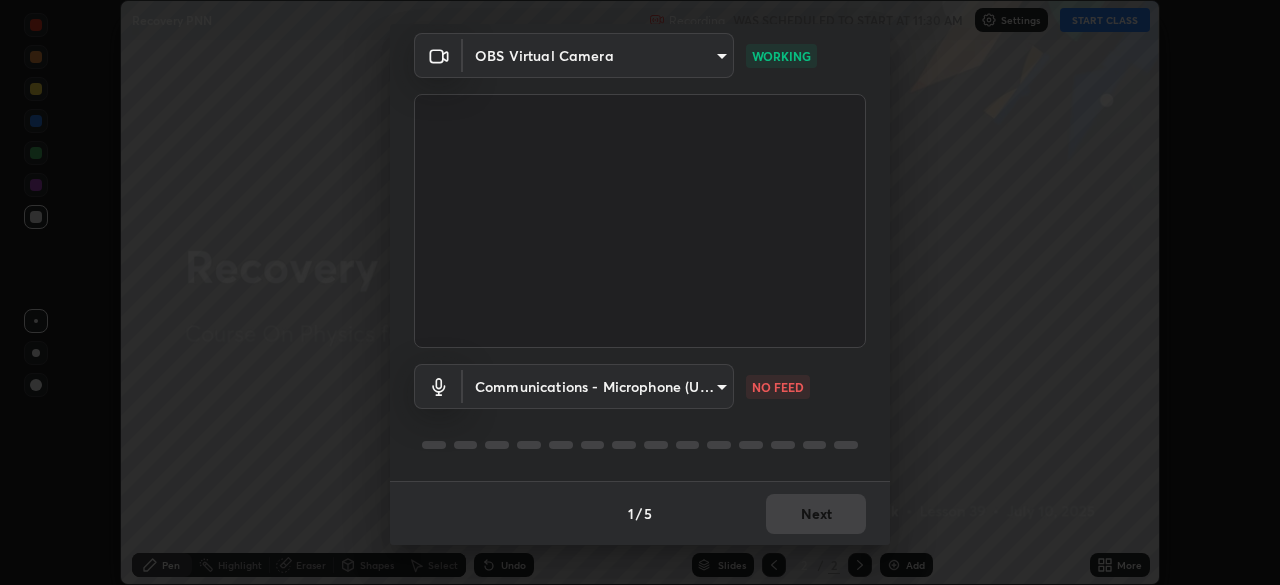 click on "Erase all Recovery PNN Recording WAS SCHEDULED TO START AT 11:30 AM Settings START CLASS Setting up your live class Recovery PNN • L39 of Course On Physics for JEE Growth 1 2027 [FIRST] [LAST] Pen Highlight Eraser Shapes Select Undo Slides 2 / 2 Add More No doubts shared Encourage your learners to ask a doubt for better clarity Report an issue Reason for reporting Buffering Chat not working Audio - Video sync issue Educator video quality low ​ Attach an image Report Media settings OBS Virtual Camera 8428e2be8a3e3f13974341e33778a08111258fb38798500ded61d344a6a8a77e WORKING Communications - Microphone (USBAudio2.0) communications NO FEED 1 / 5 Next" at bounding box center [640, 292] 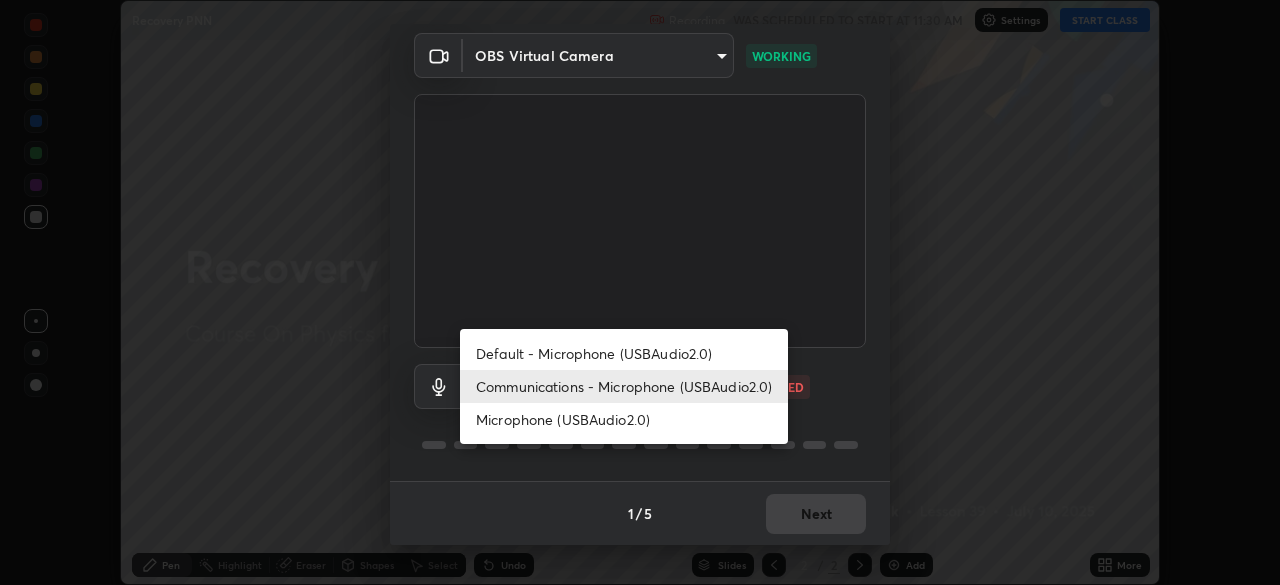 click on "Default - Microphone (USBAudio2.0)" at bounding box center (624, 353) 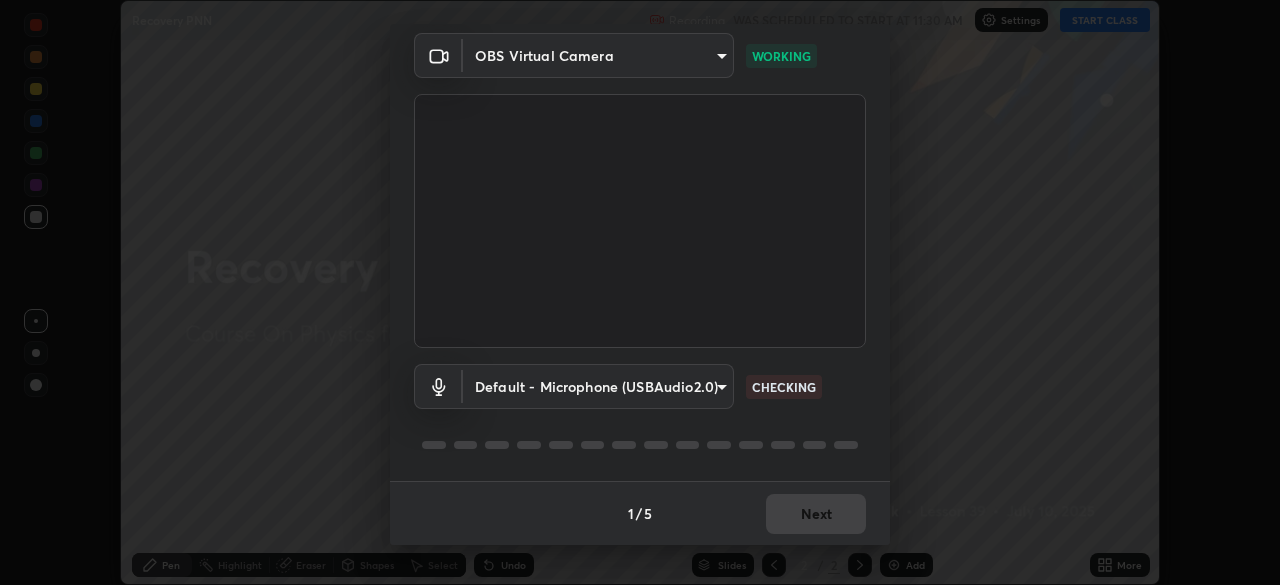 click on "Erase all Recovery PNN Recording WAS SCHEDULED TO START AT 11:30 AM Settings START CLASS Setting up your live class Recovery PNN • L39 of Course On Physics for JEE Growth 1 2027 [FIRST] [LAST] Pen Highlight Eraser Shapes Select Undo Slides 2 / 2 Add More No doubts shared Encourage your learners to ask a doubt for better clarity Report an issue Reason for reporting Buffering Chat not working Audio - Video sync issue Educator video quality low ​ Attach an image Report Media settings OBS Virtual Camera 8428e2be8a3e3f13974341e33778a08111258fb38798500ded61d344a6a8a77e WORKING Default - Microphone (USBAudio2.0) default CHECKING 1 / 5 Next Default - Microphone (USBAudio2.0) Communications - Microphone (USBAudio2.0) Microphone (USBAudio2.0)" at bounding box center [640, 292] 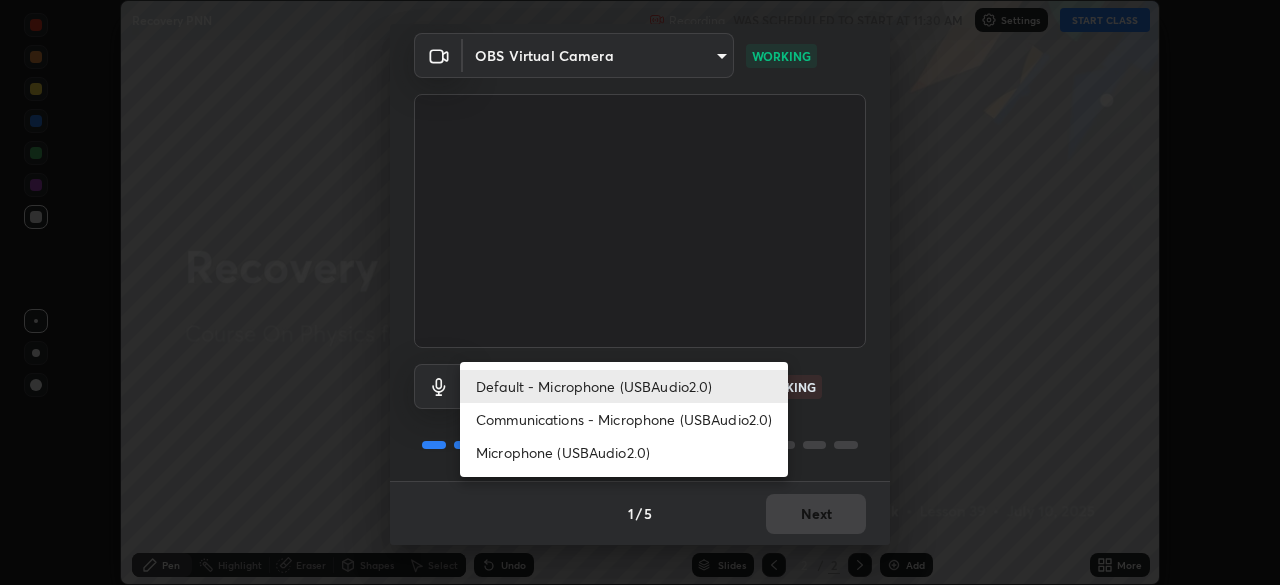 click on "Communications - Microphone (USBAudio2.0)" at bounding box center [624, 419] 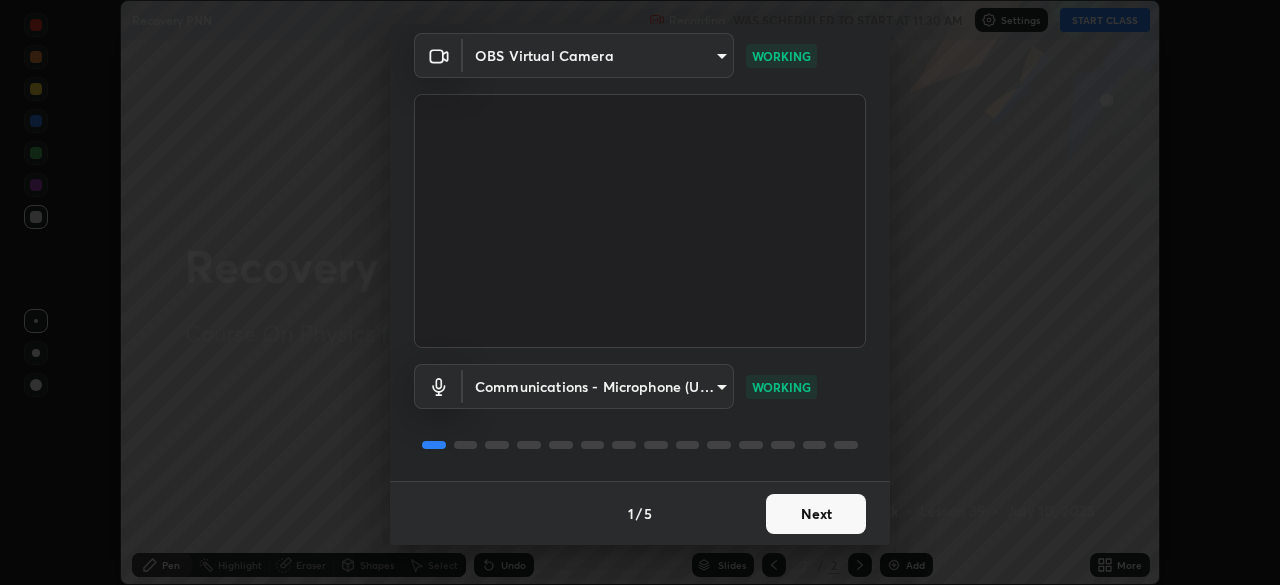 click on "Next" at bounding box center (816, 514) 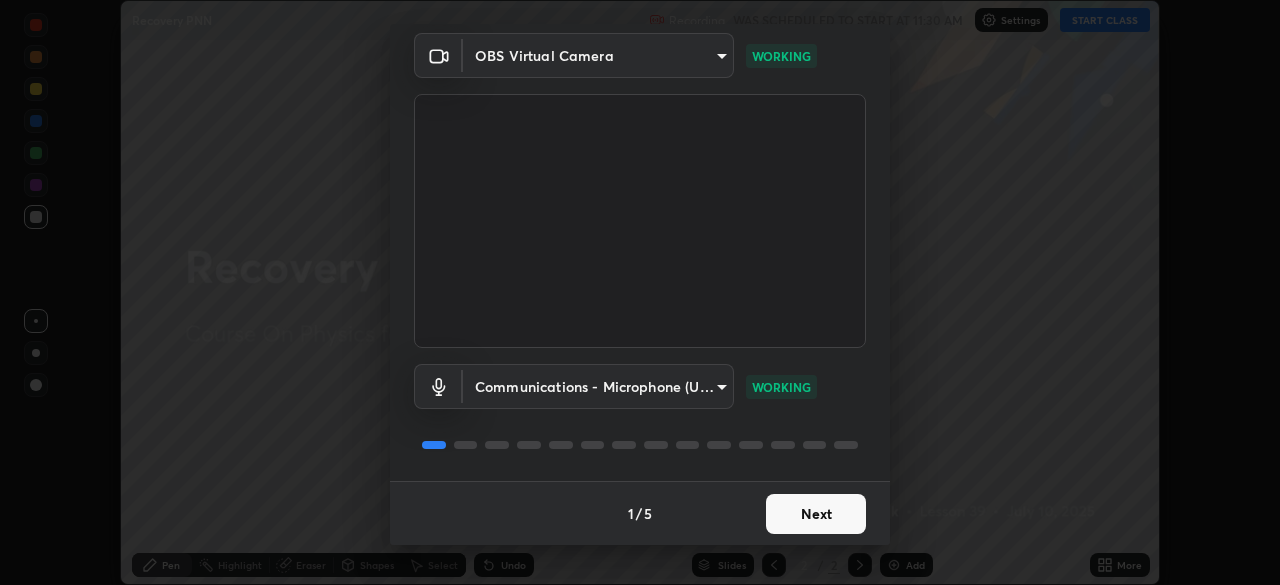 scroll, scrollTop: 0, scrollLeft: 0, axis: both 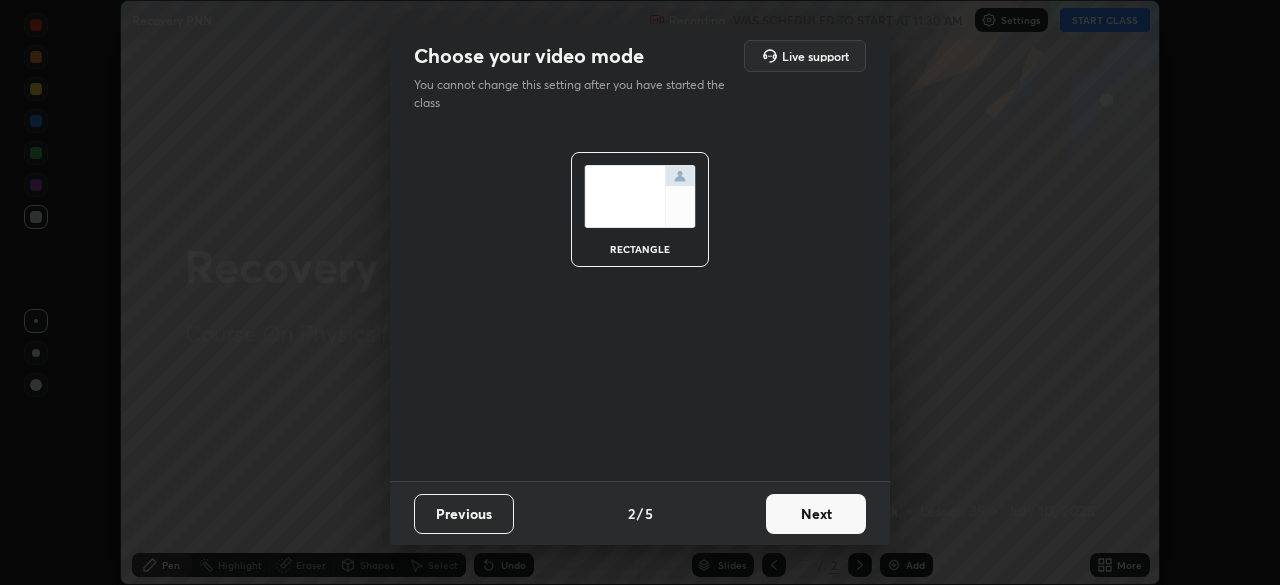 click on "Next" at bounding box center [816, 514] 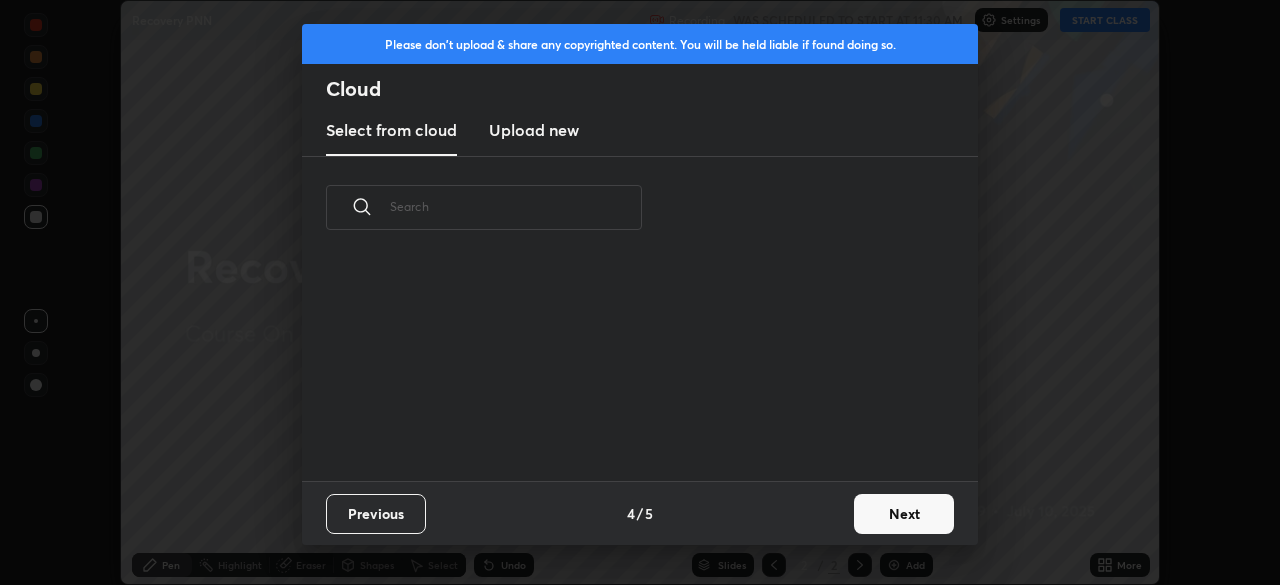 click on "Previous 4 / 5 Next" at bounding box center (640, 513) 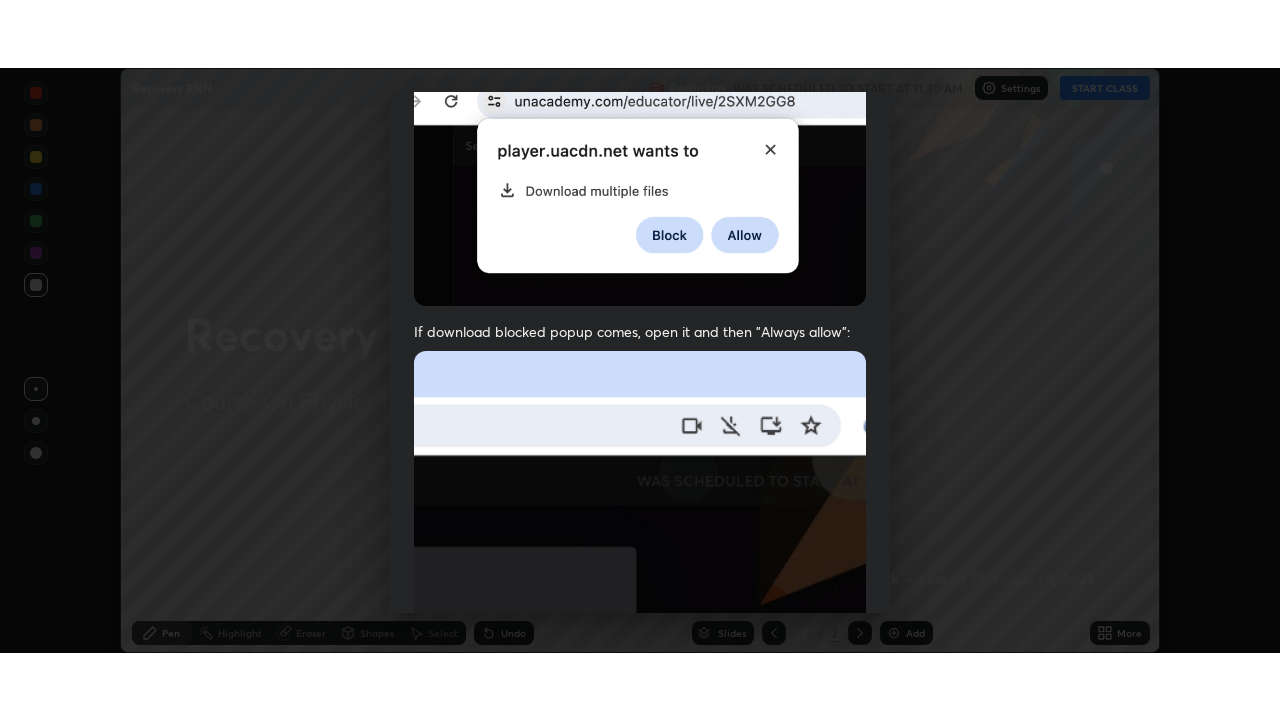 scroll, scrollTop: 479, scrollLeft: 0, axis: vertical 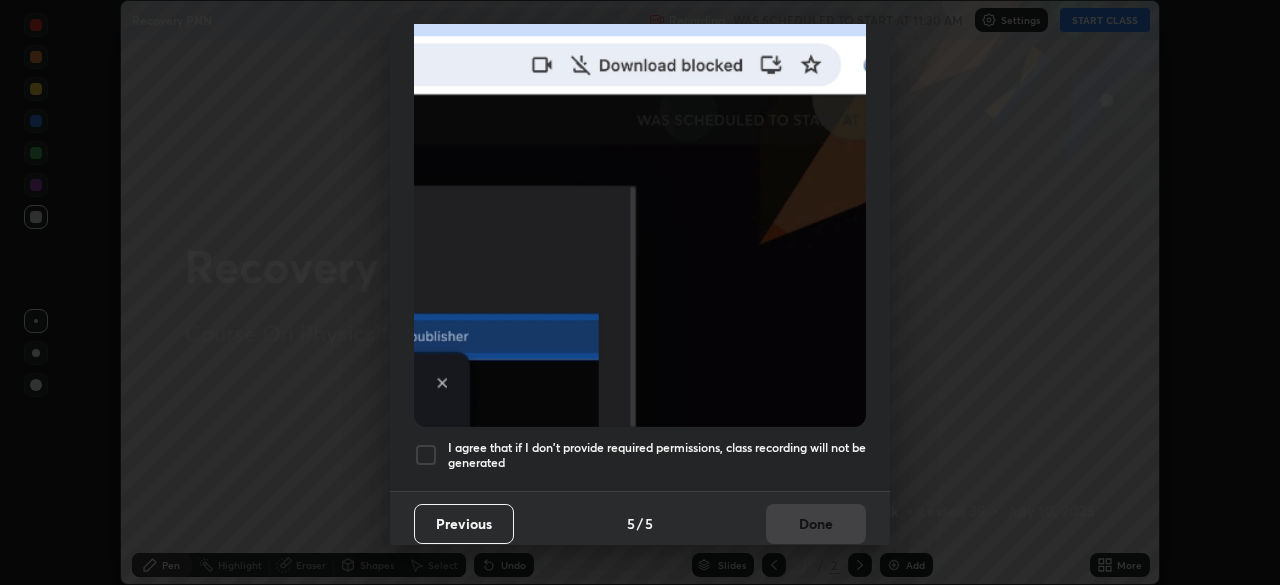 click at bounding box center (426, 455) 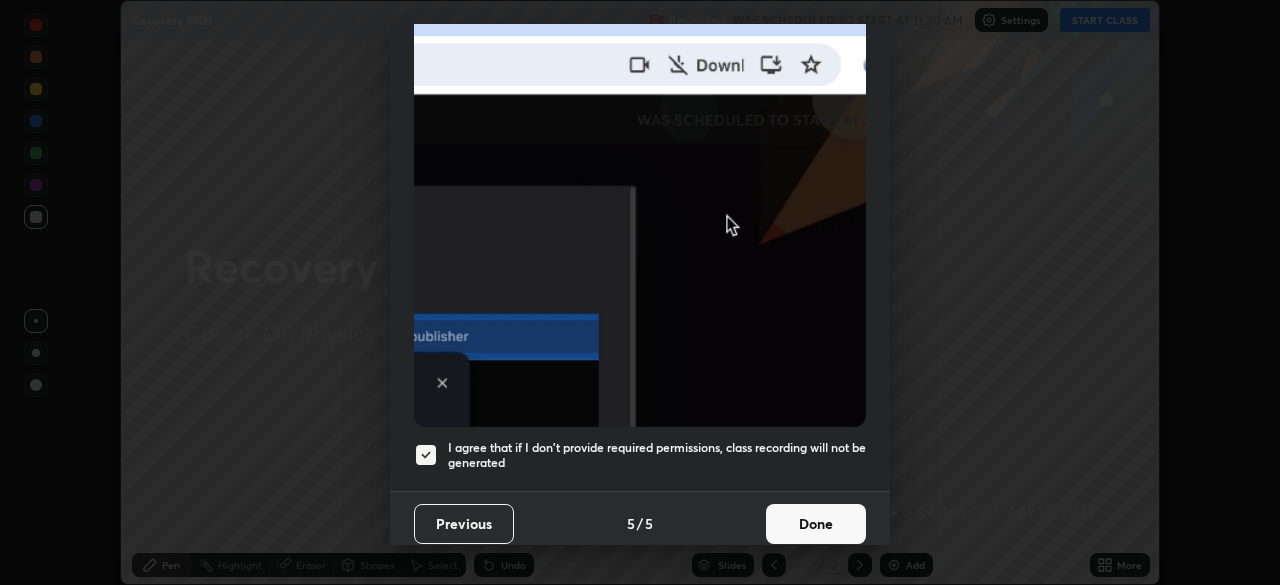click on "Done" at bounding box center [816, 524] 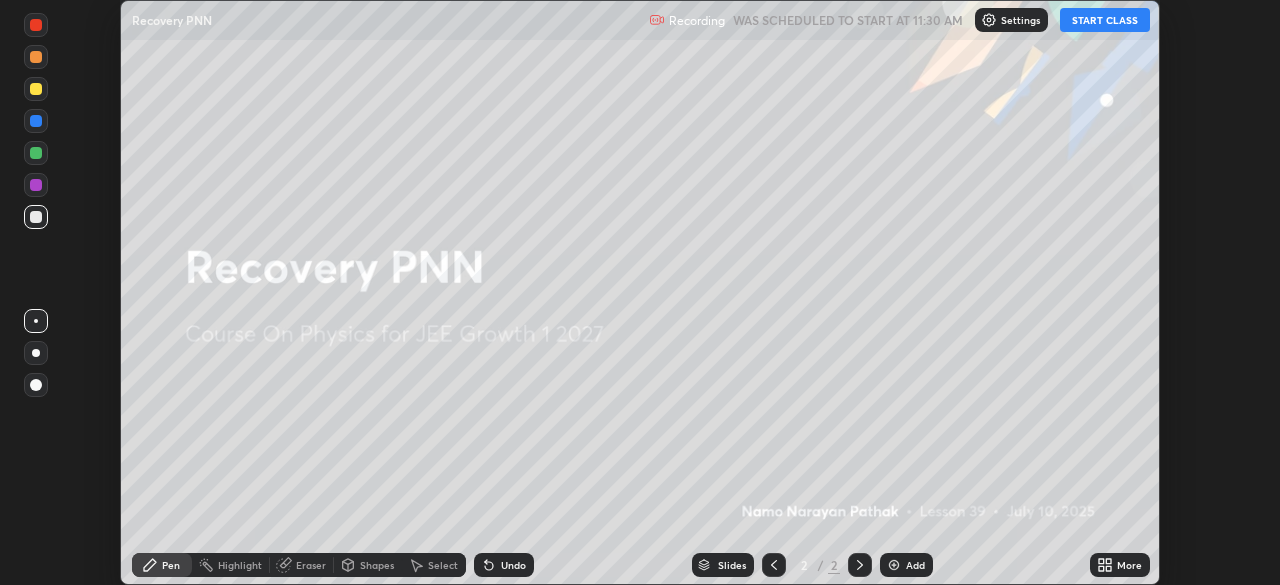 click on "START CLASS" at bounding box center [1105, 20] 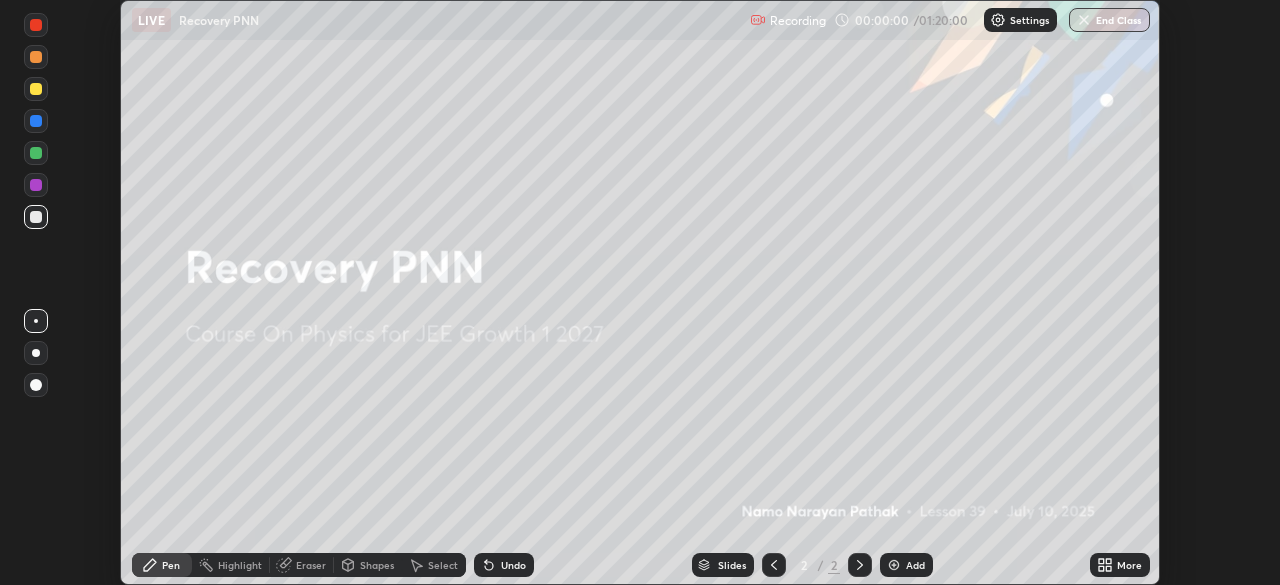 click at bounding box center [1108, 568] 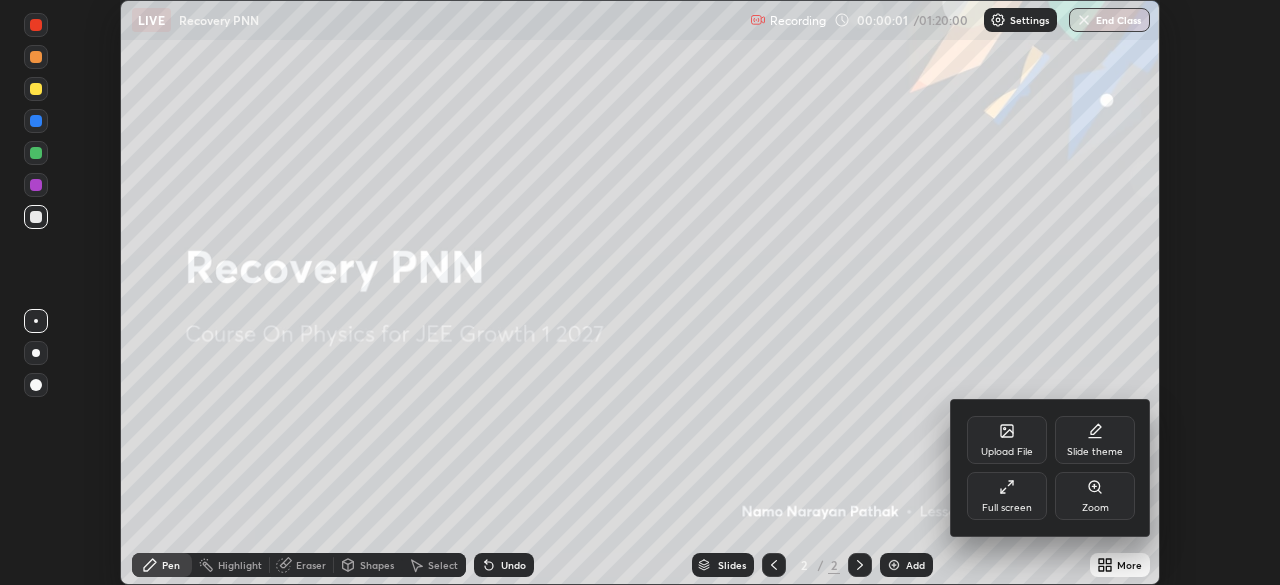 click on "Full screen" at bounding box center [1007, 496] 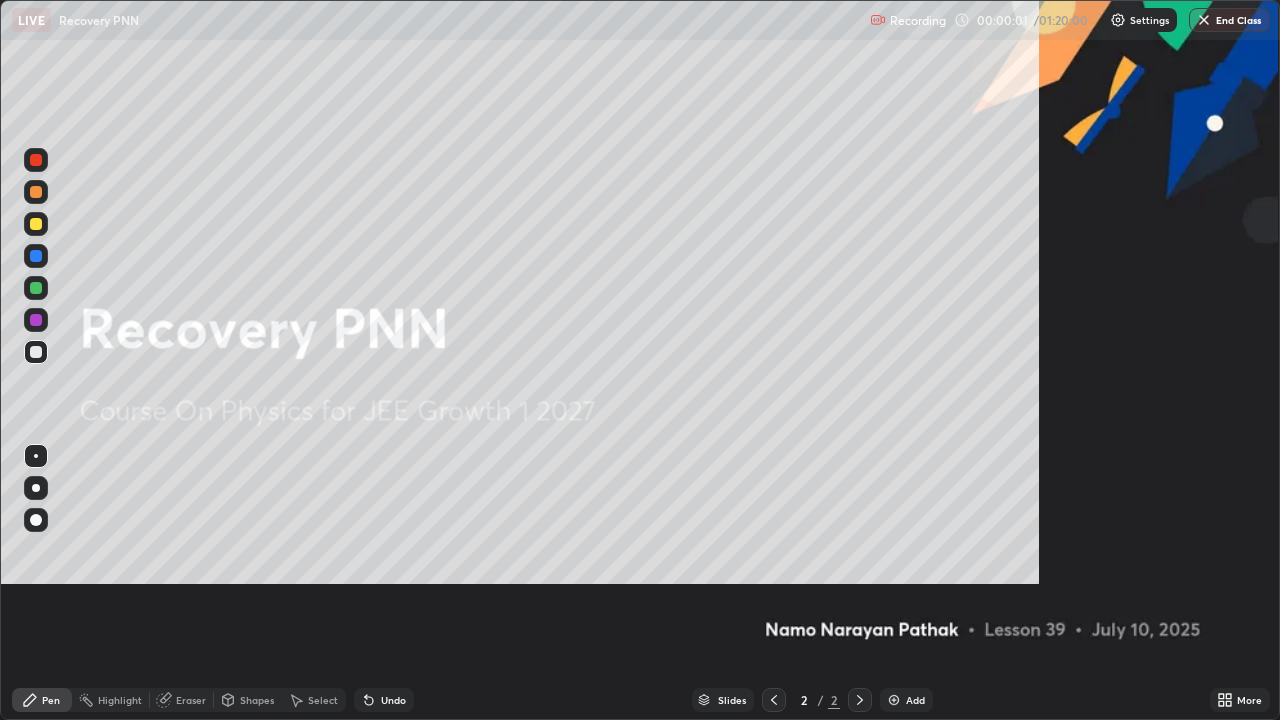 scroll, scrollTop: 99280, scrollLeft: 98720, axis: both 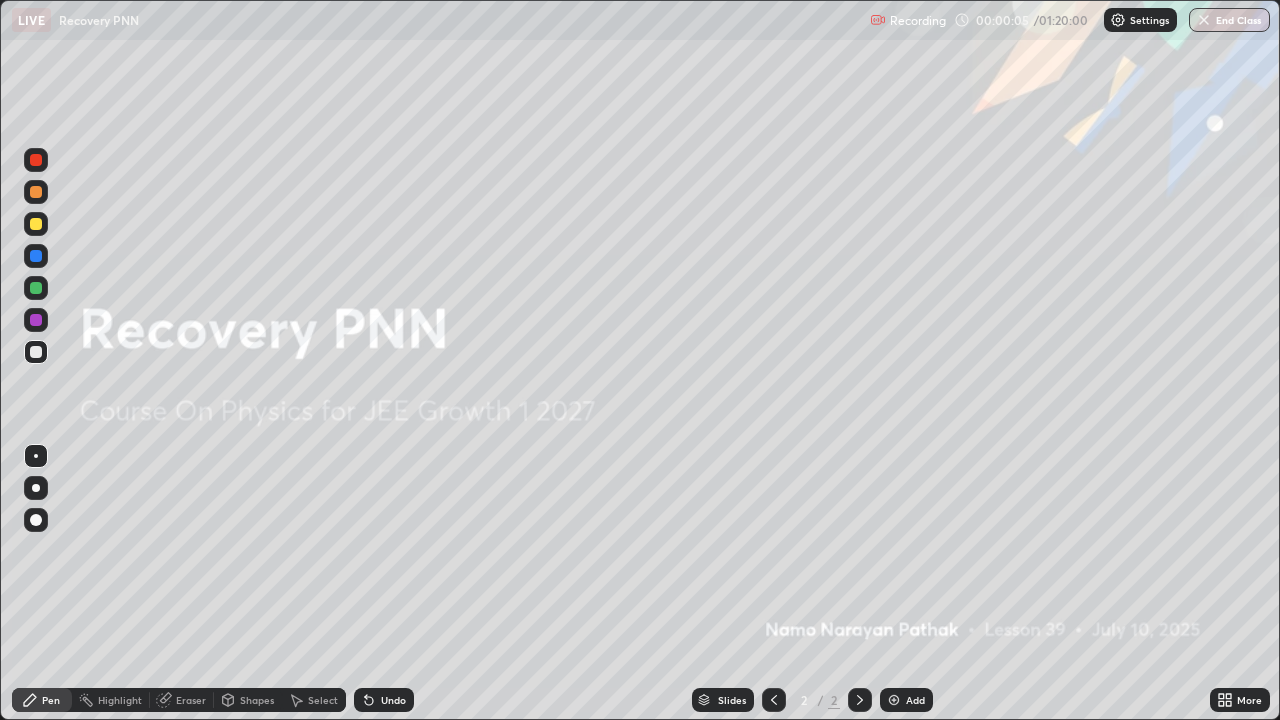 click at bounding box center (1221, 703) 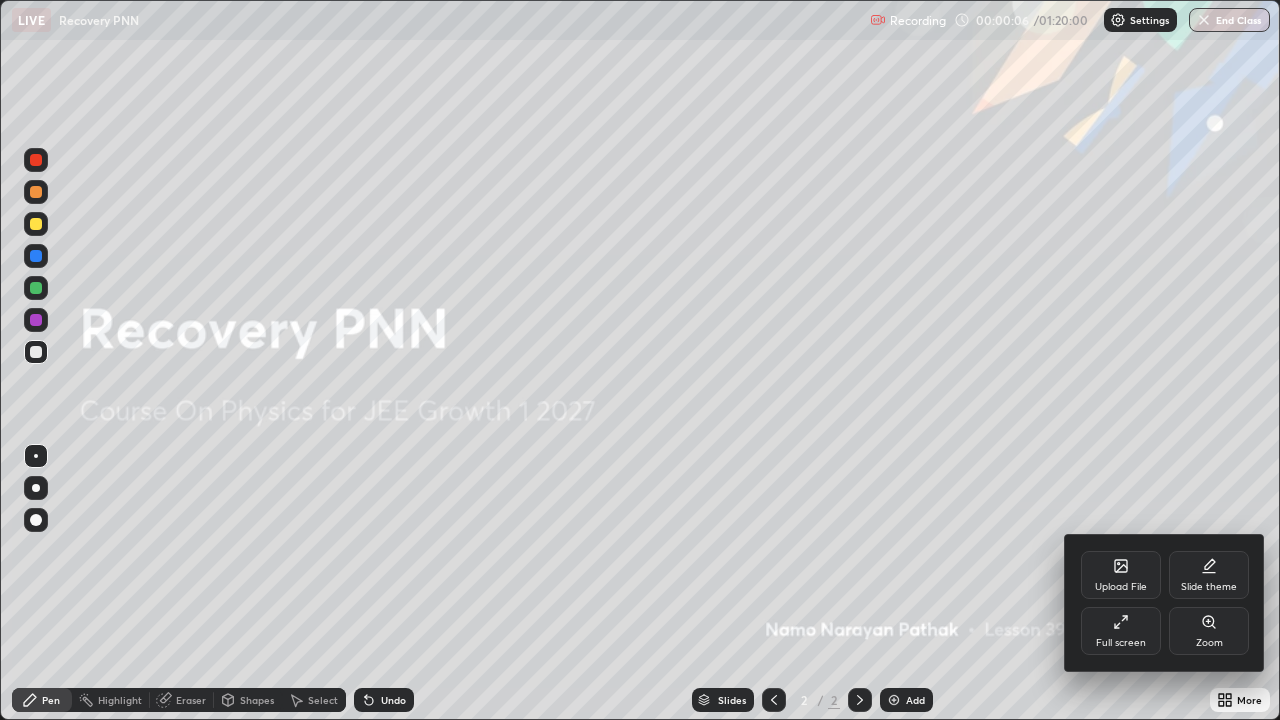click on "Full screen" at bounding box center [1121, 631] 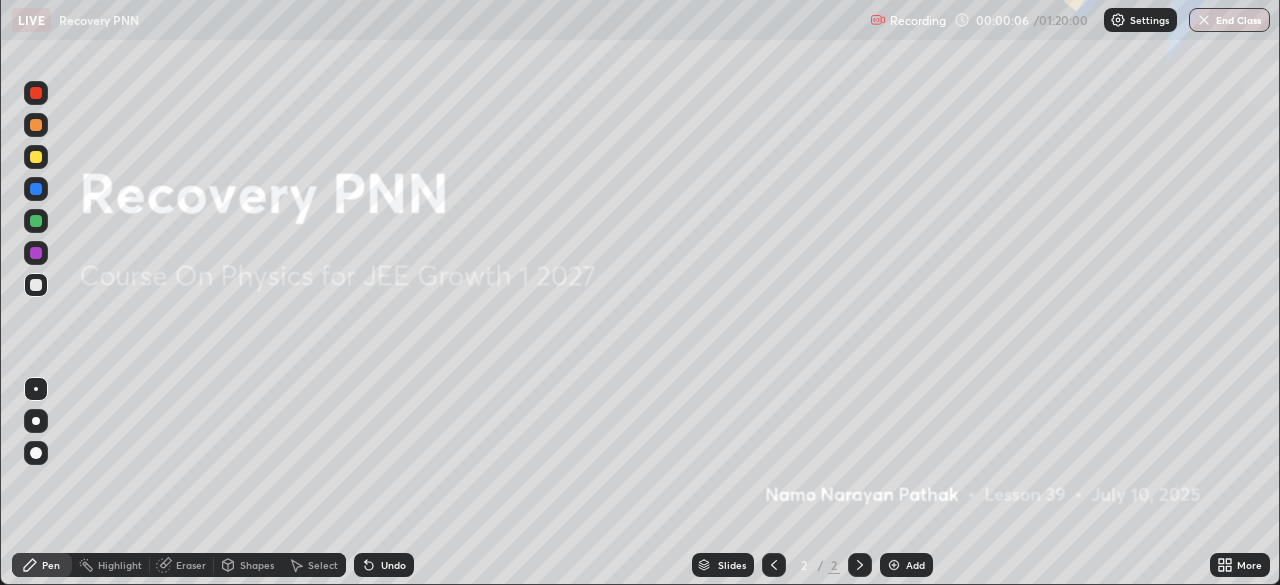 scroll, scrollTop: 585, scrollLeft: 1280, axis: both 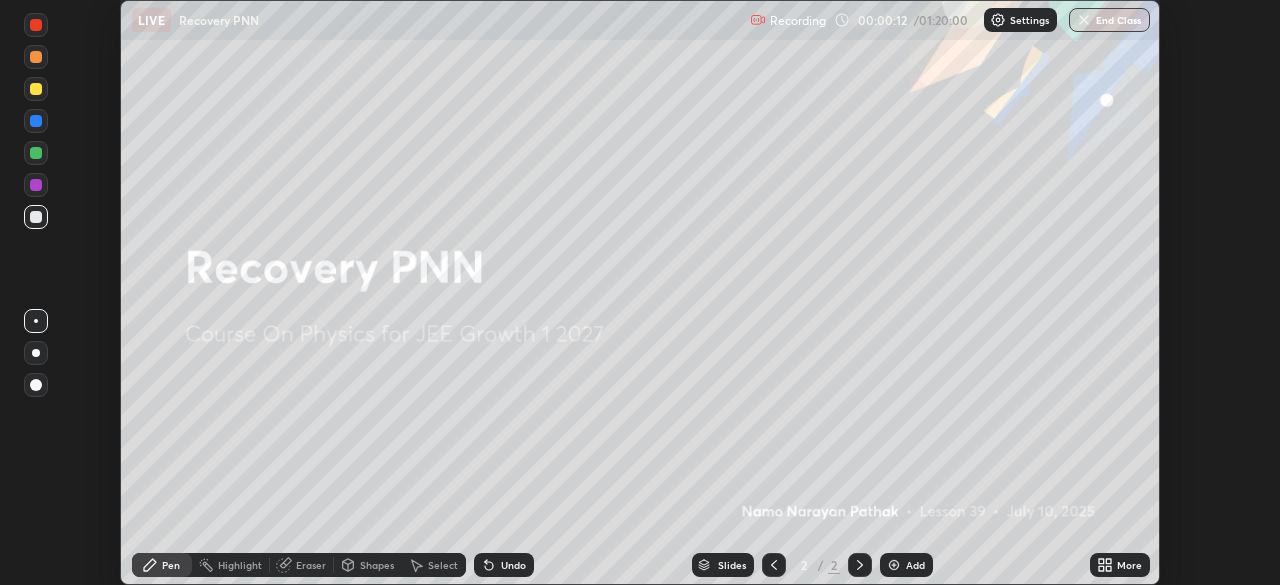 click at bounding box center (1108, 568) 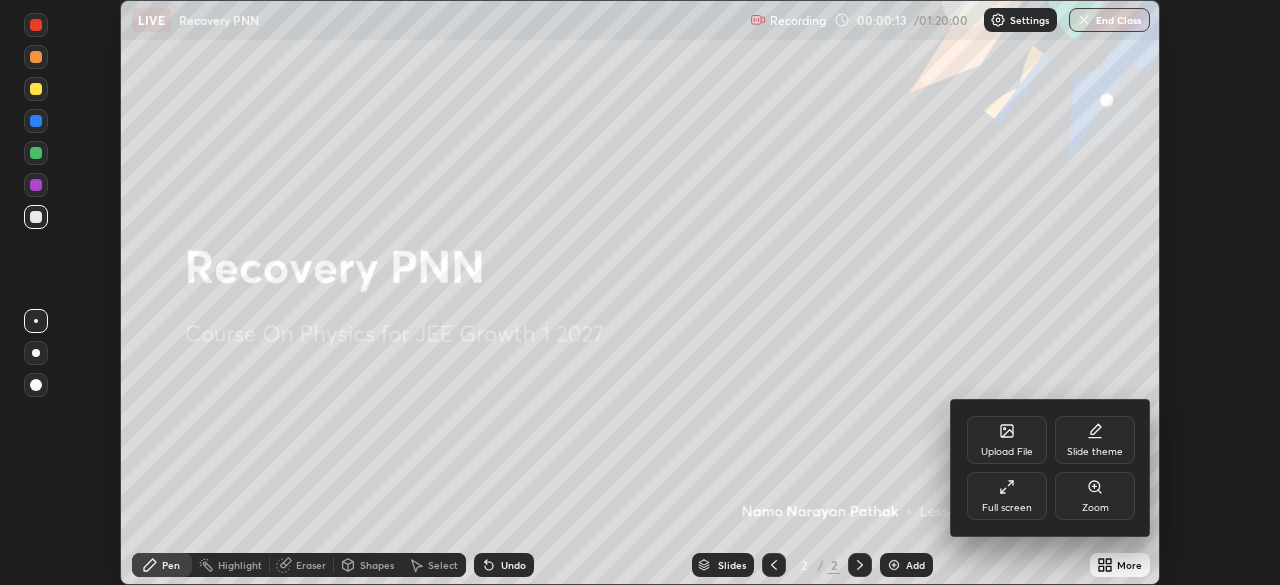 click on "Full screen" at bounding box center [1007, 452] 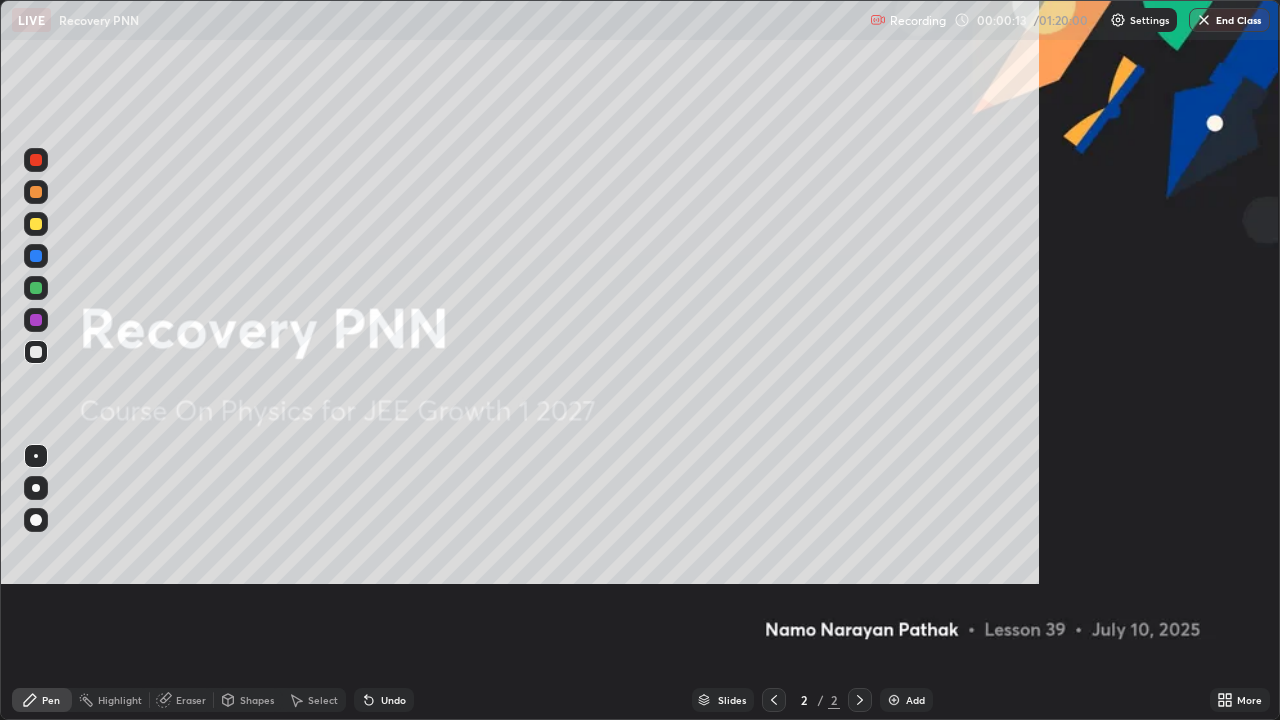scroll, scrollTop: 99280, scrollLeft: 98720, axis: both 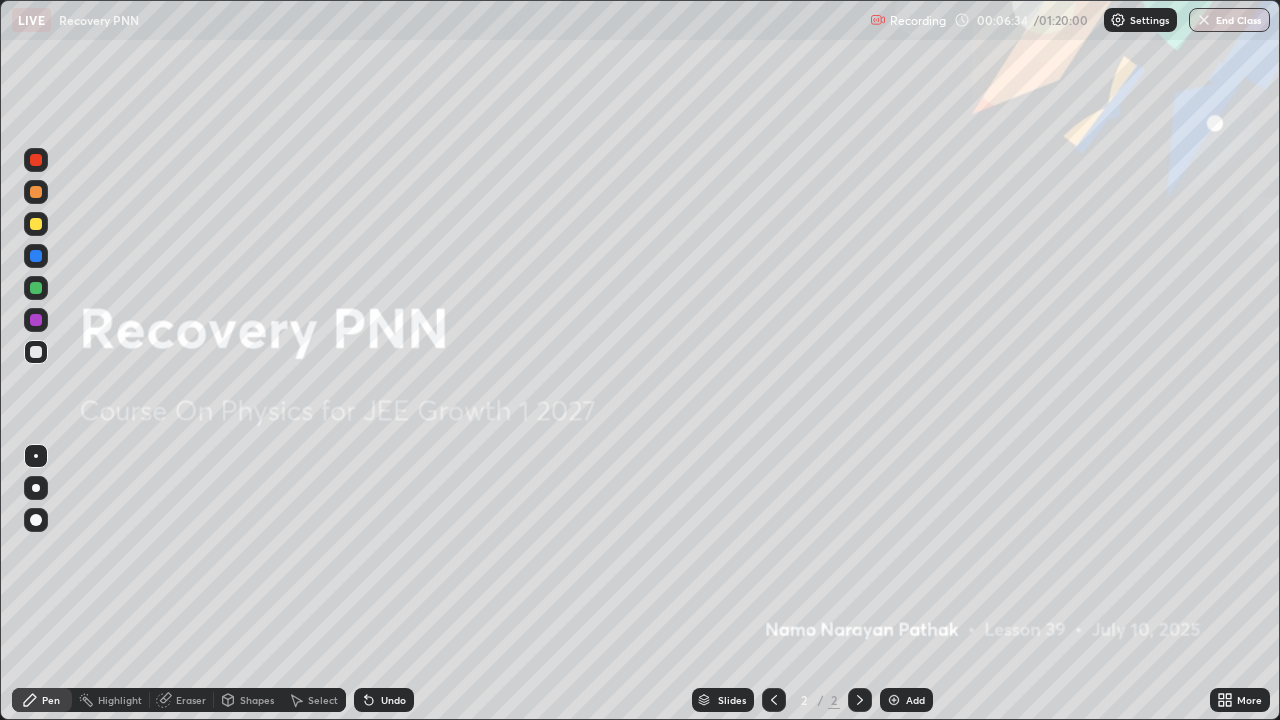 click at bounding box center [894, 700] 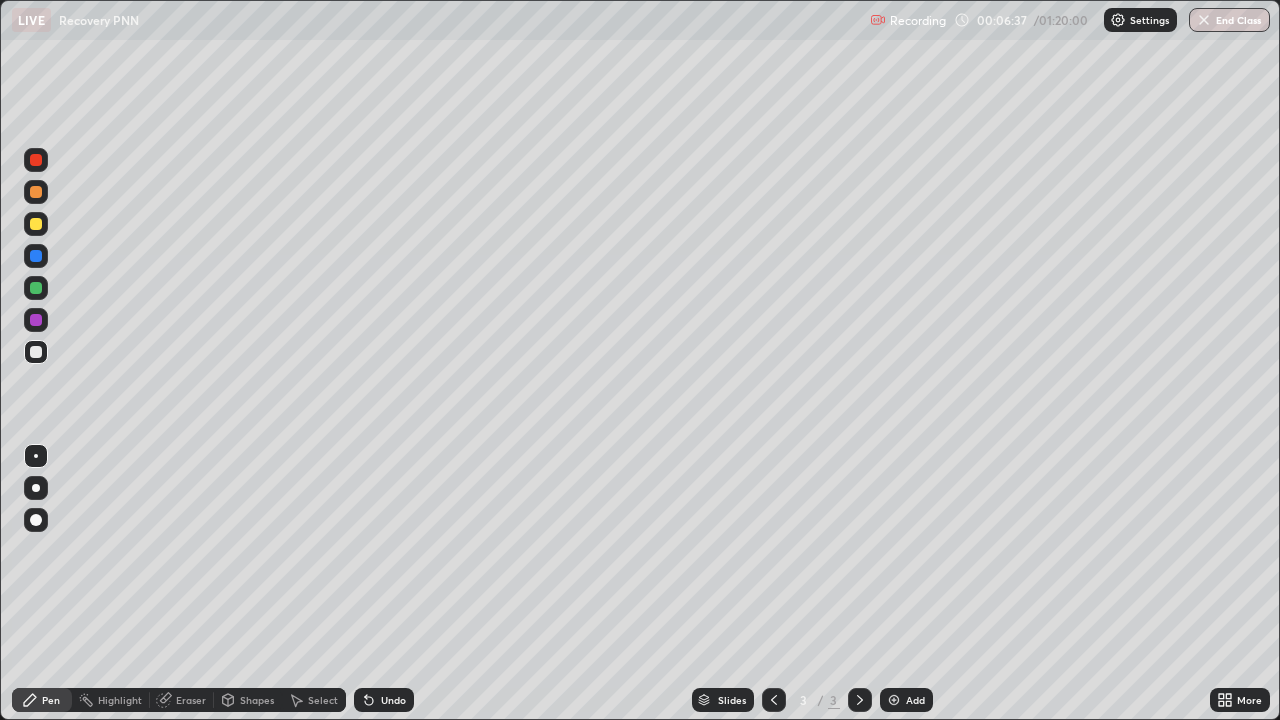 click at bounding box center [36, 192] 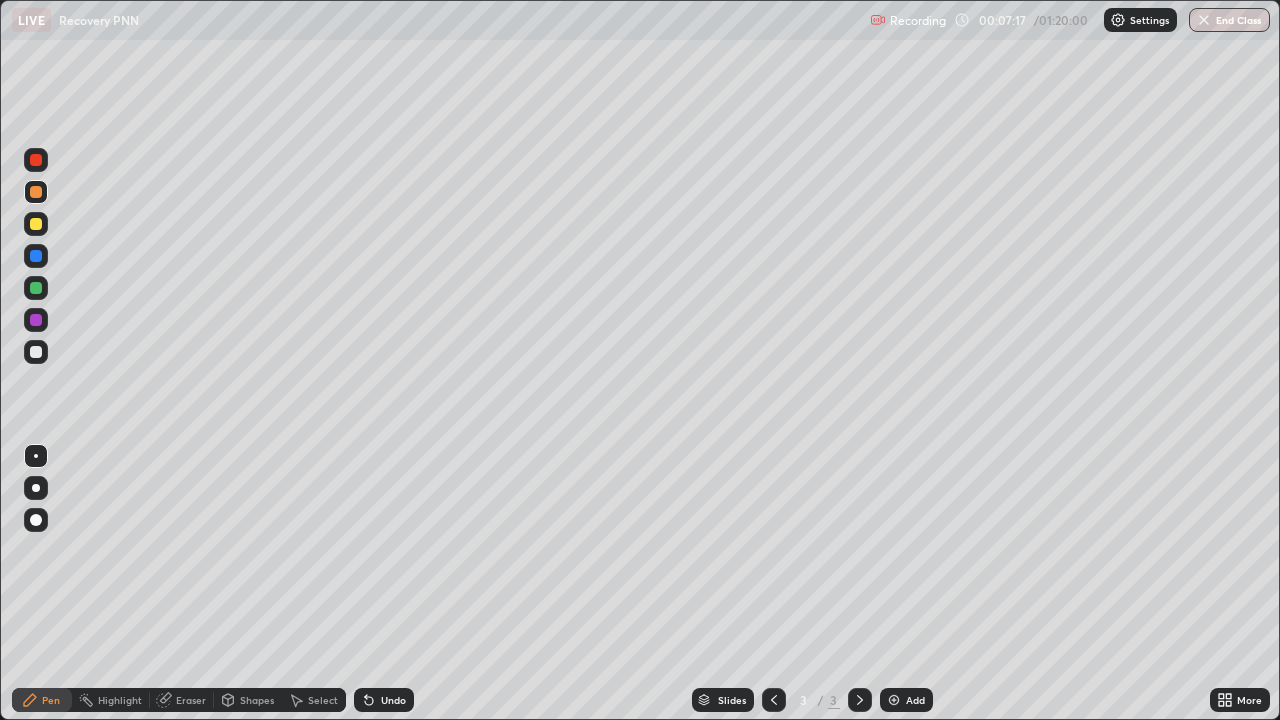 click at bounding box center (36, 256) 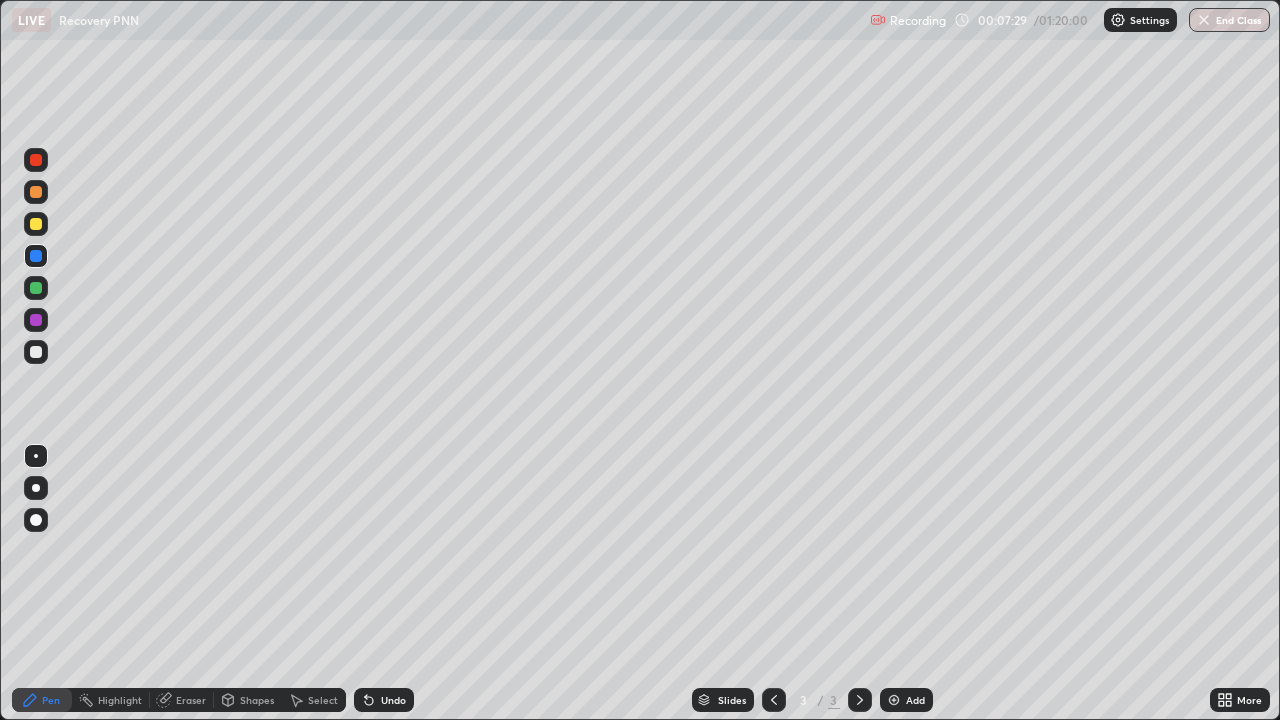 click at bounding box center [36, 192] 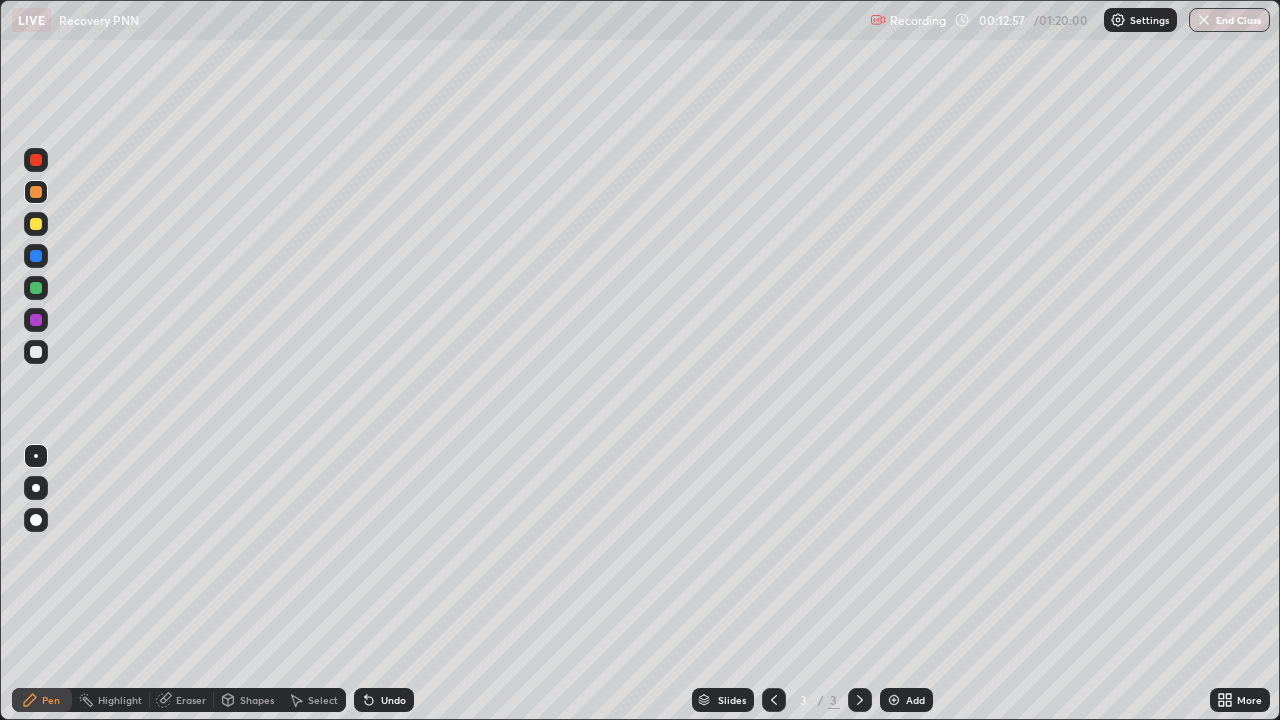 click on "Add" at bounding box center [732, 700] 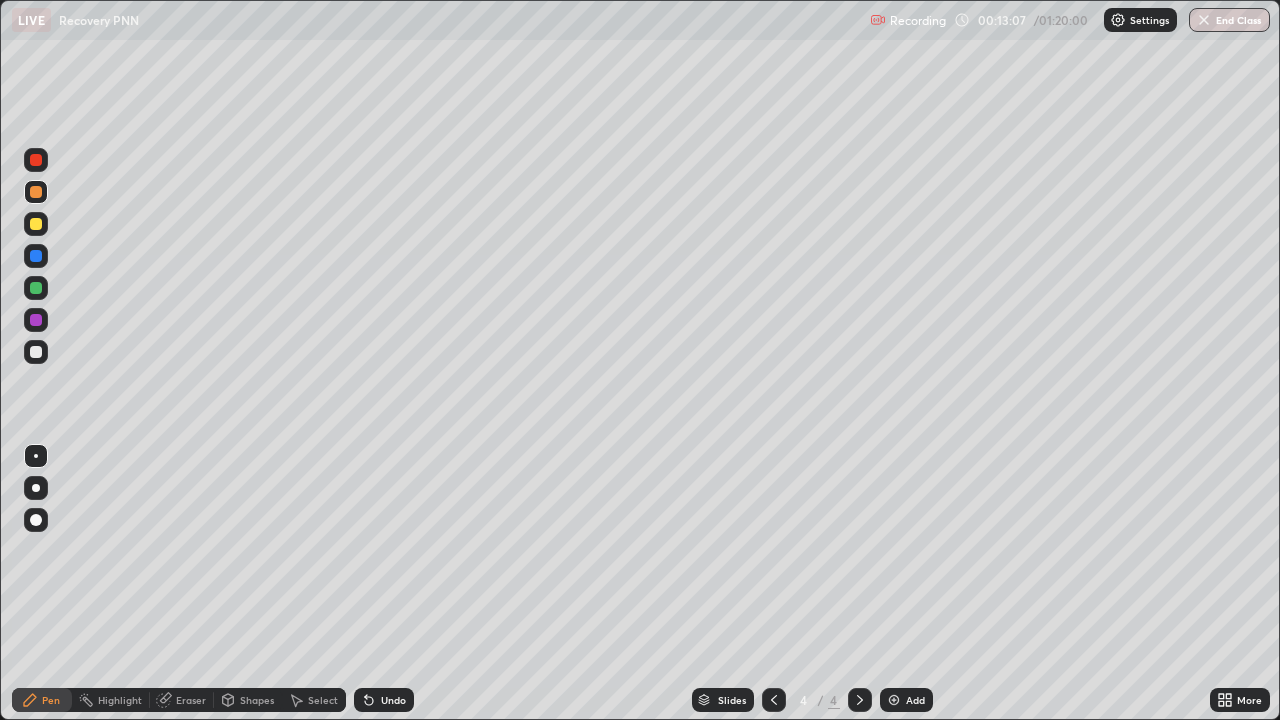 click at bounding box center (36, 256) 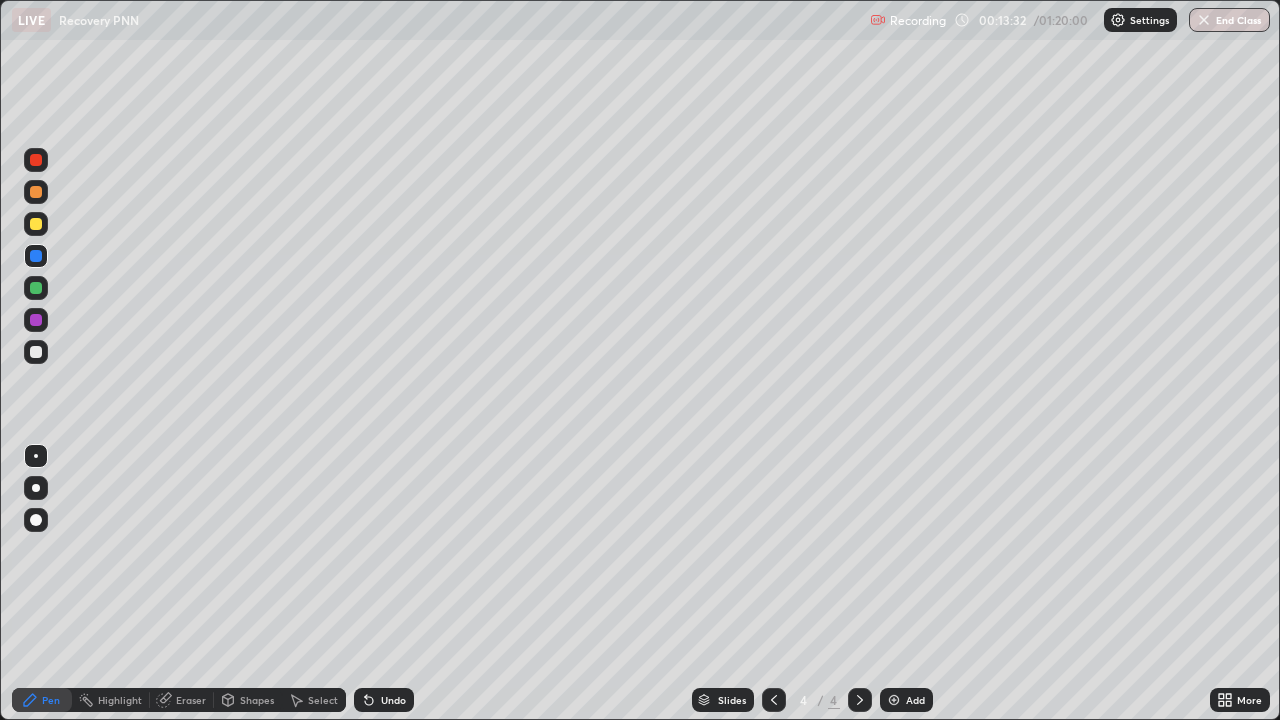 click at bounding box center [36, 320] 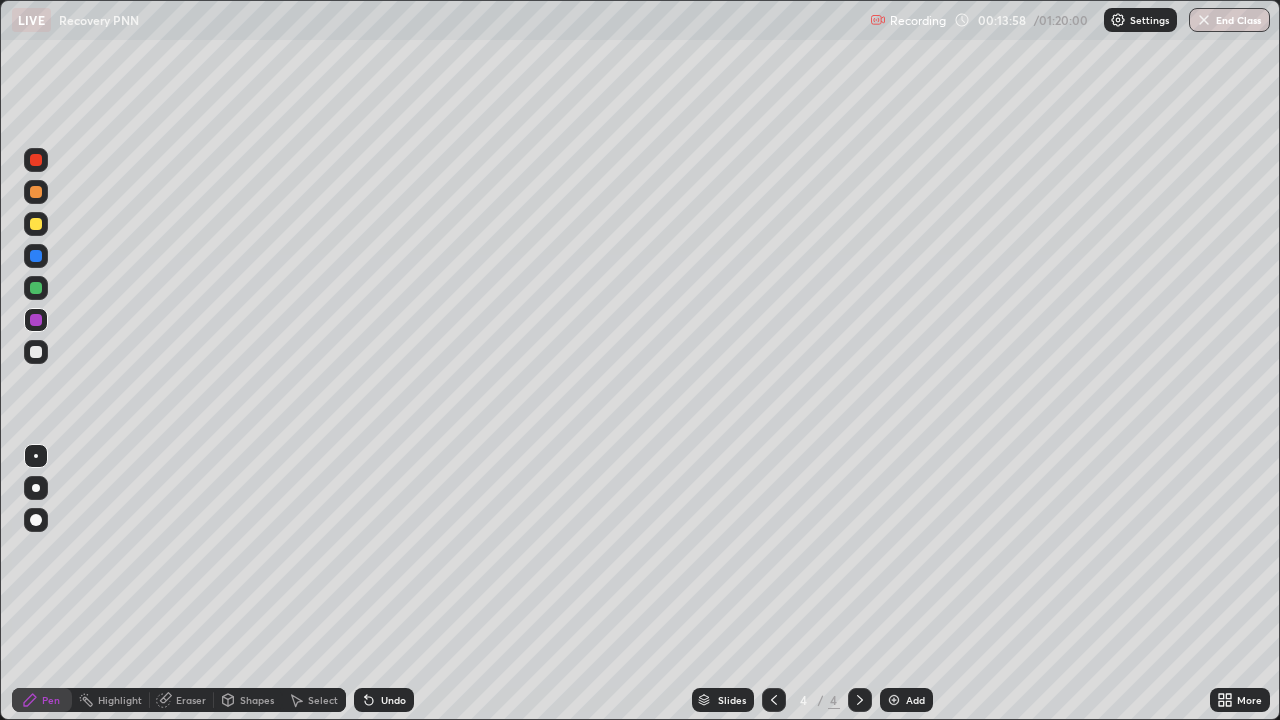 click at bounding box center (36, 192) 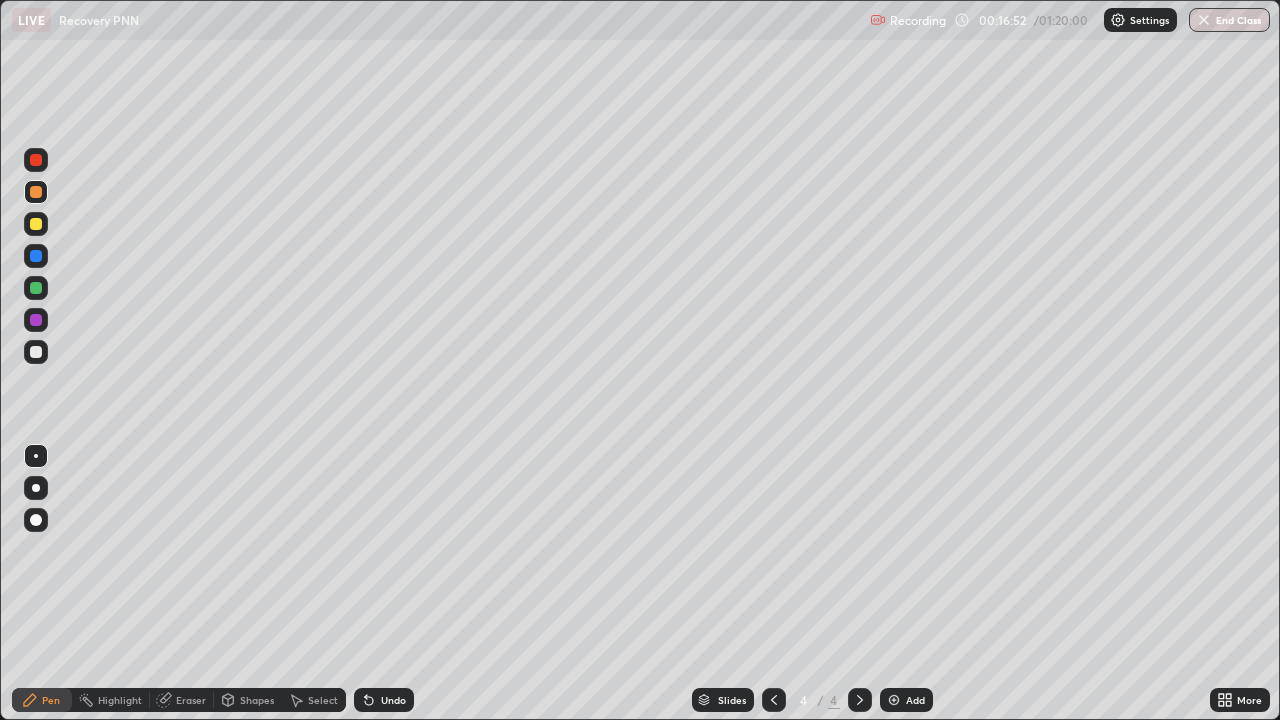 click at bounding box center [894, 700] 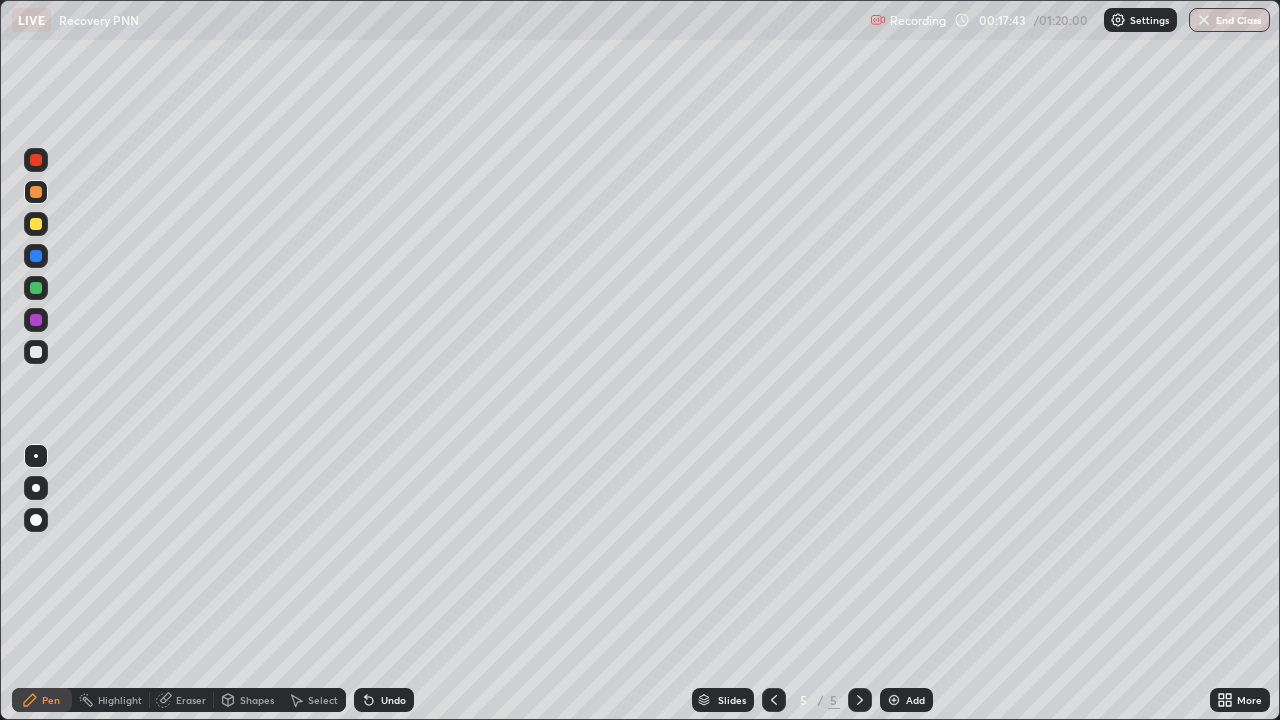 click on "Eraser" at bounding box center (120, 700) 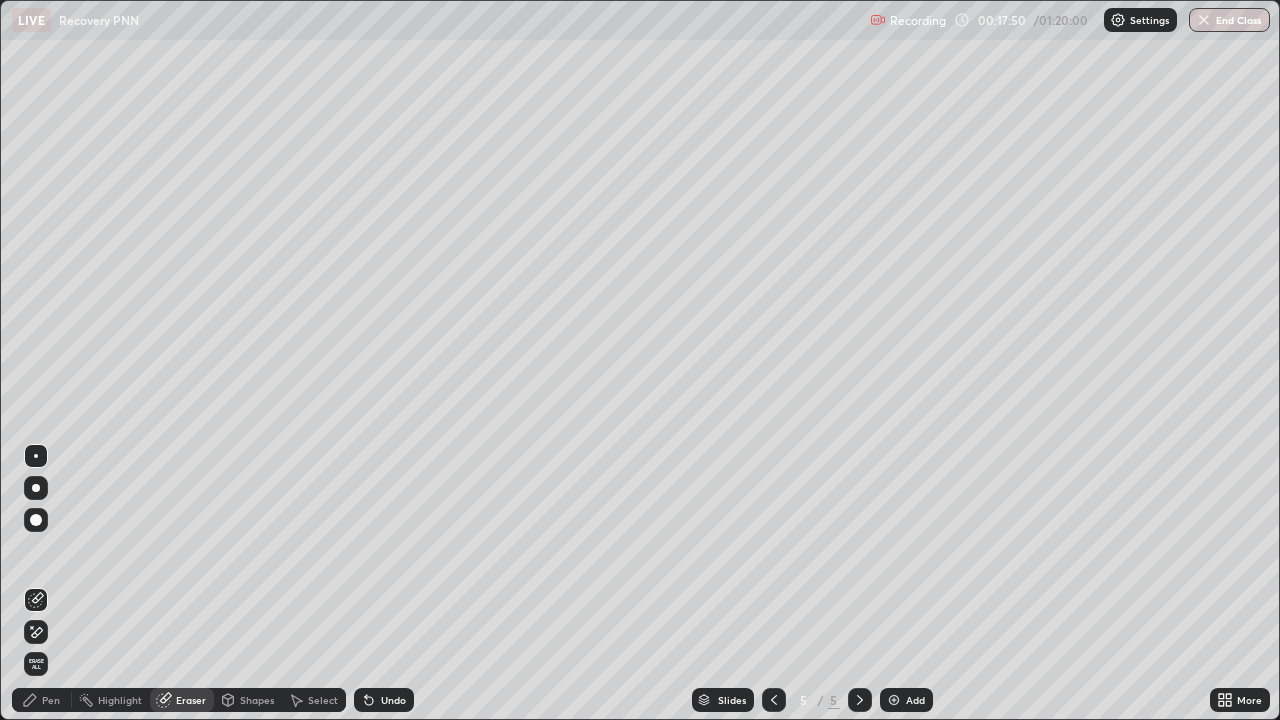 click on "Pen" at bounding box center [42, 700] 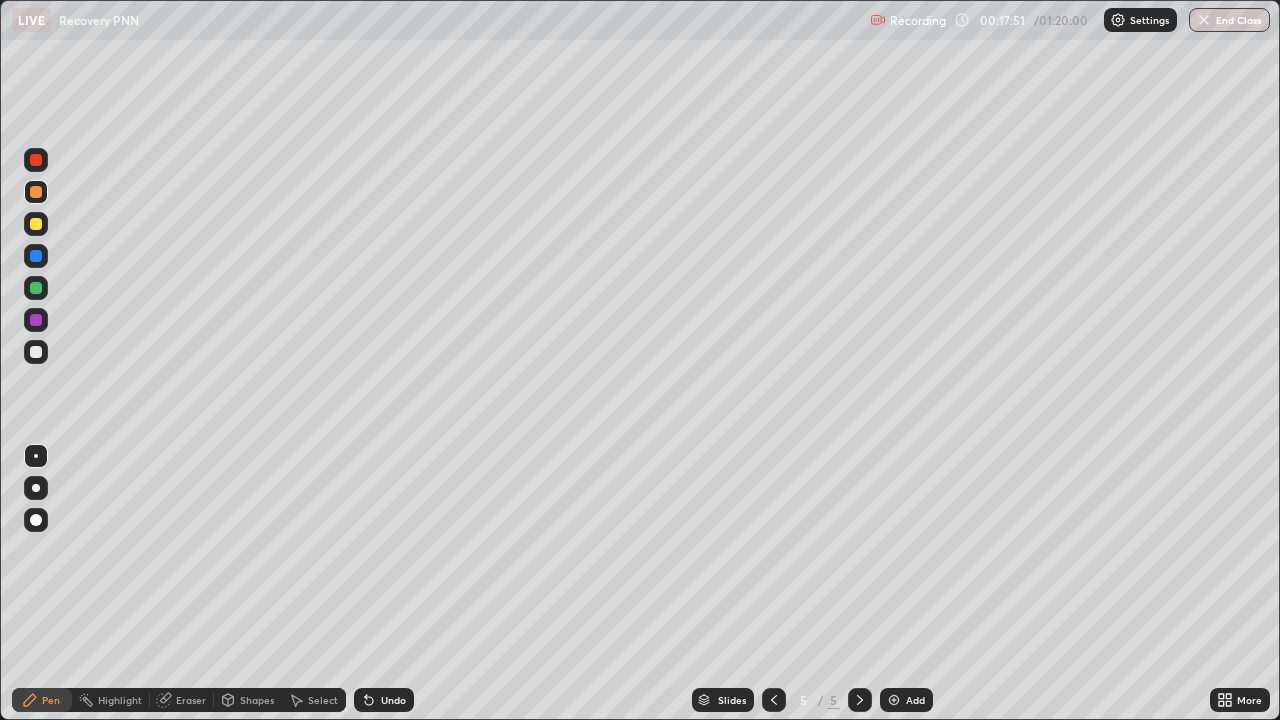 click at bounding box center (36, 256) 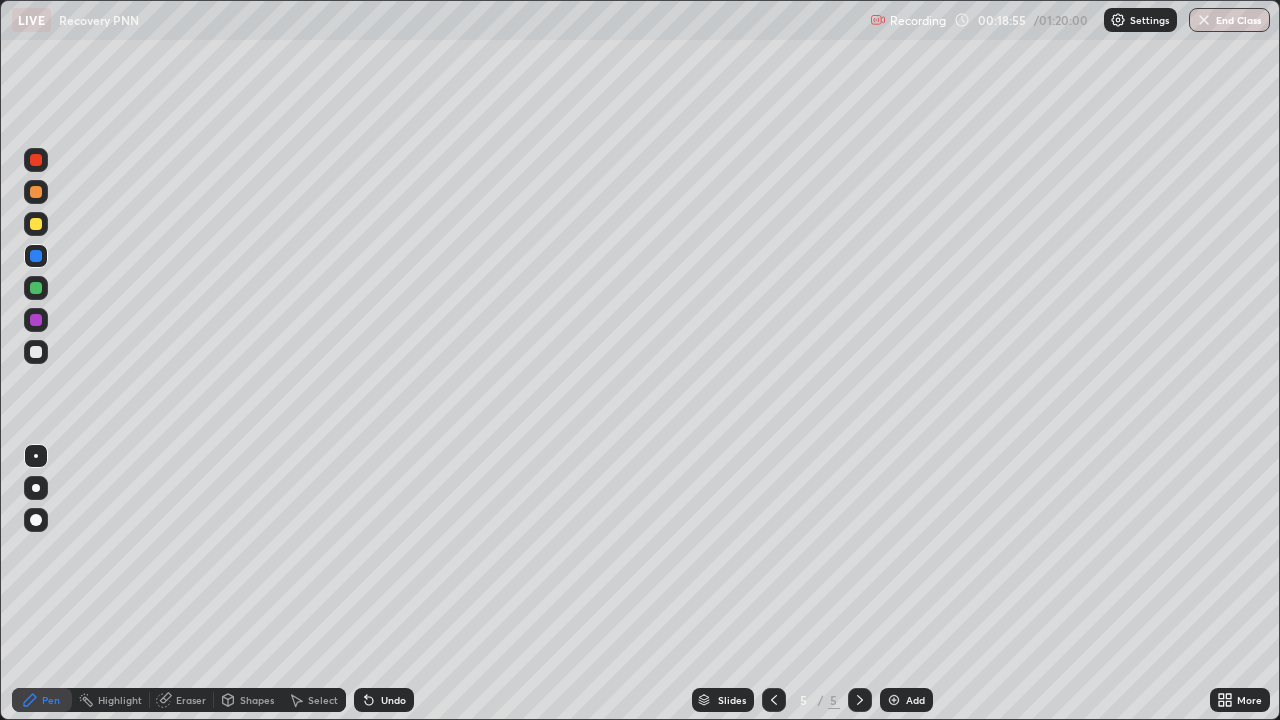 click on "Eraser" at bounding box center [120, 700] 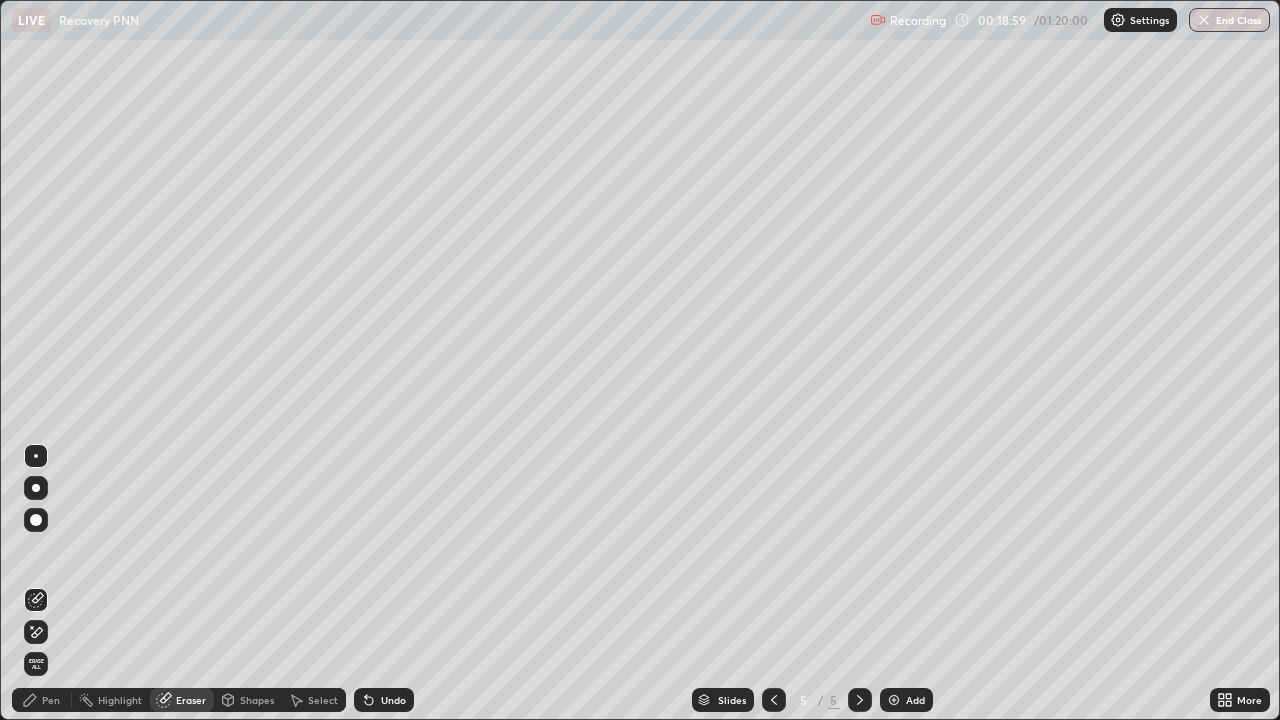 click at bounding box center (80, 698) 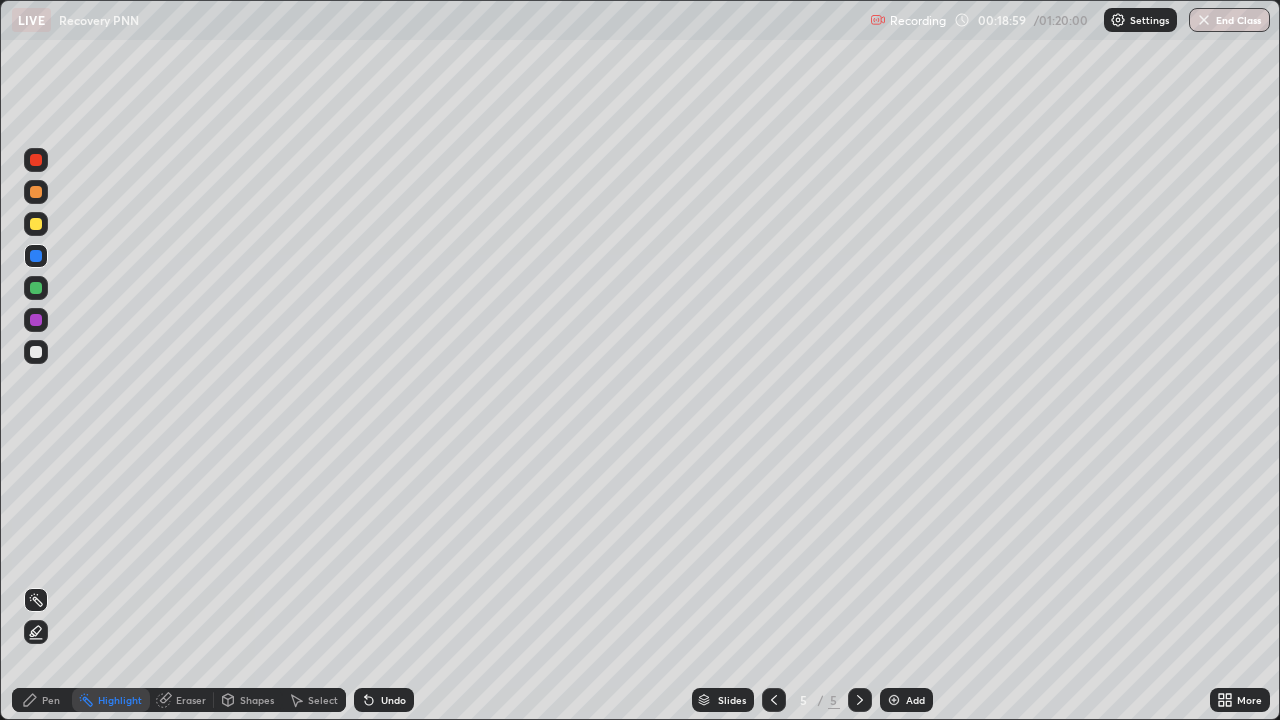click on "Pen" at bounding box center [42, 700] 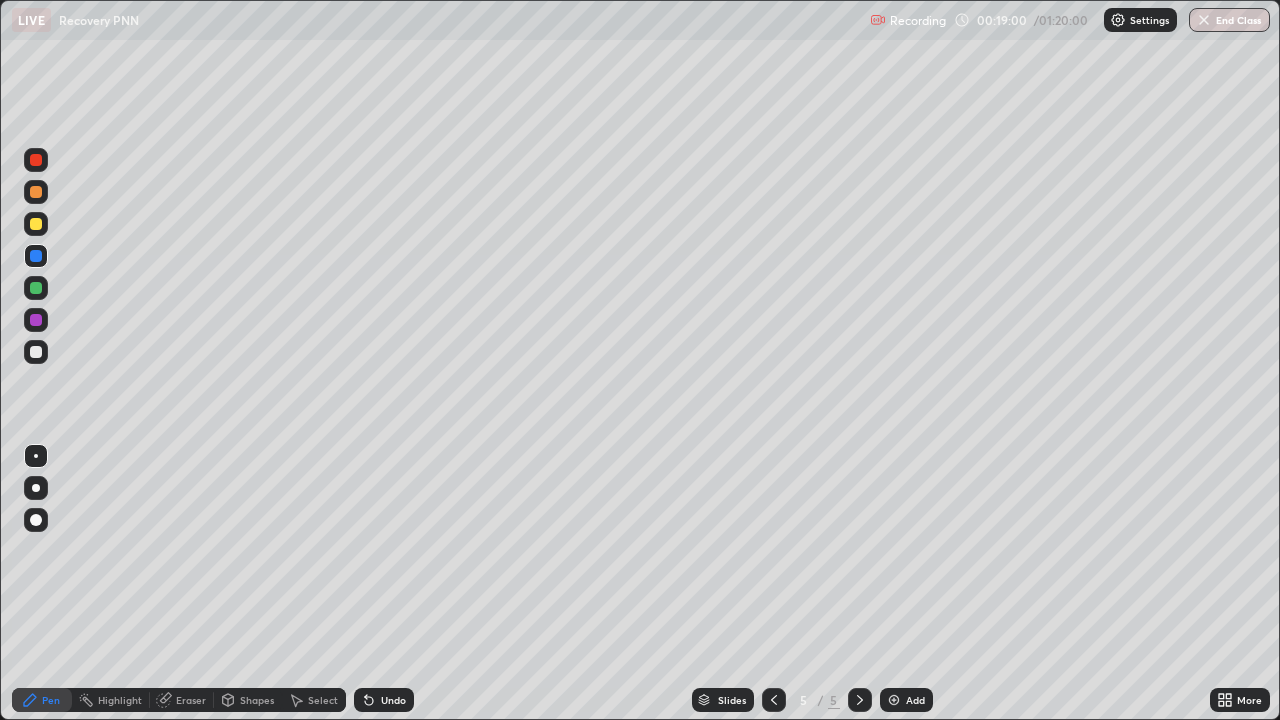click at bounding box center (36, 192) 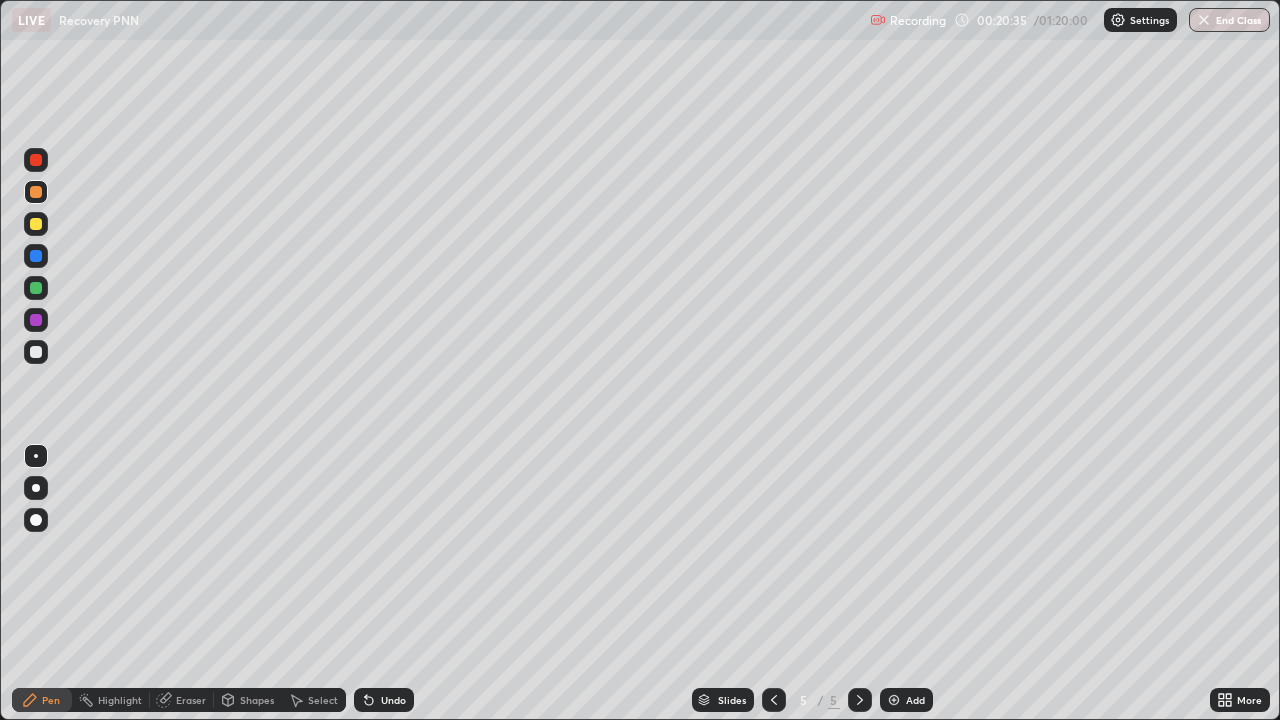 click at bounding box center (774, 700) 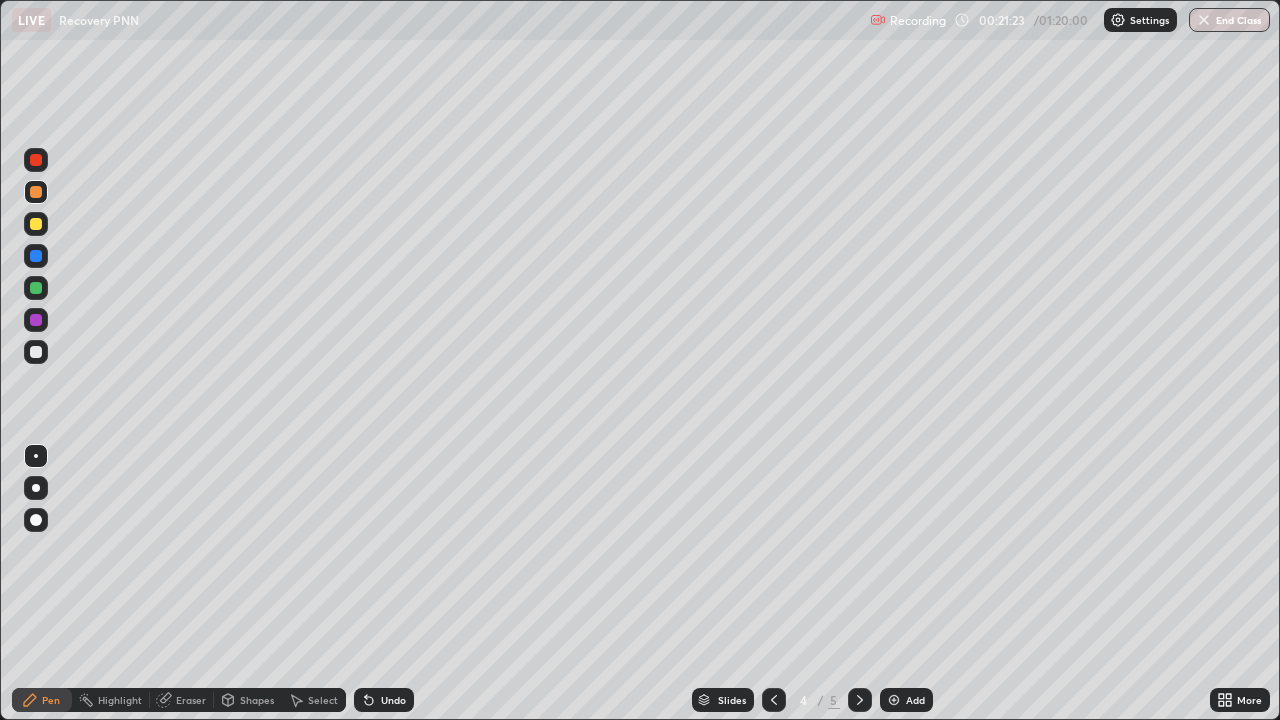 click at bounding box center [774, 700] 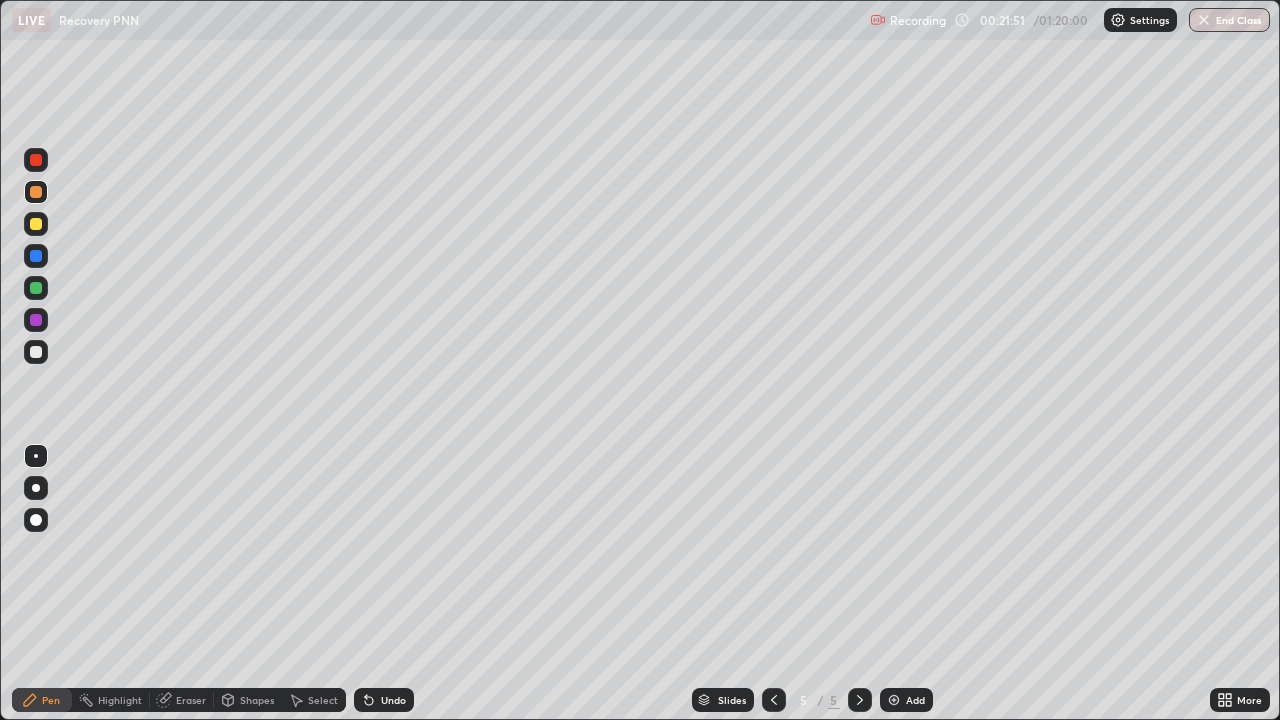 click at bounding box center (774, 700) 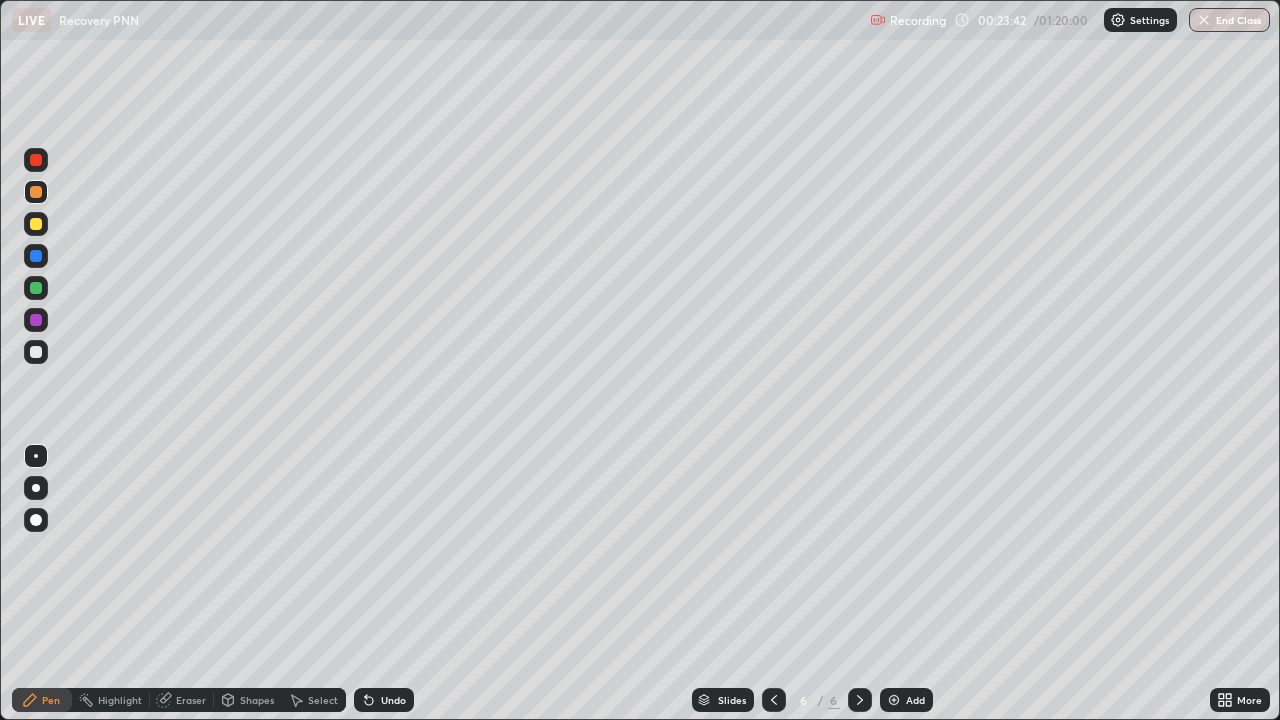 click on "Add" at bounding box center [732, 700] 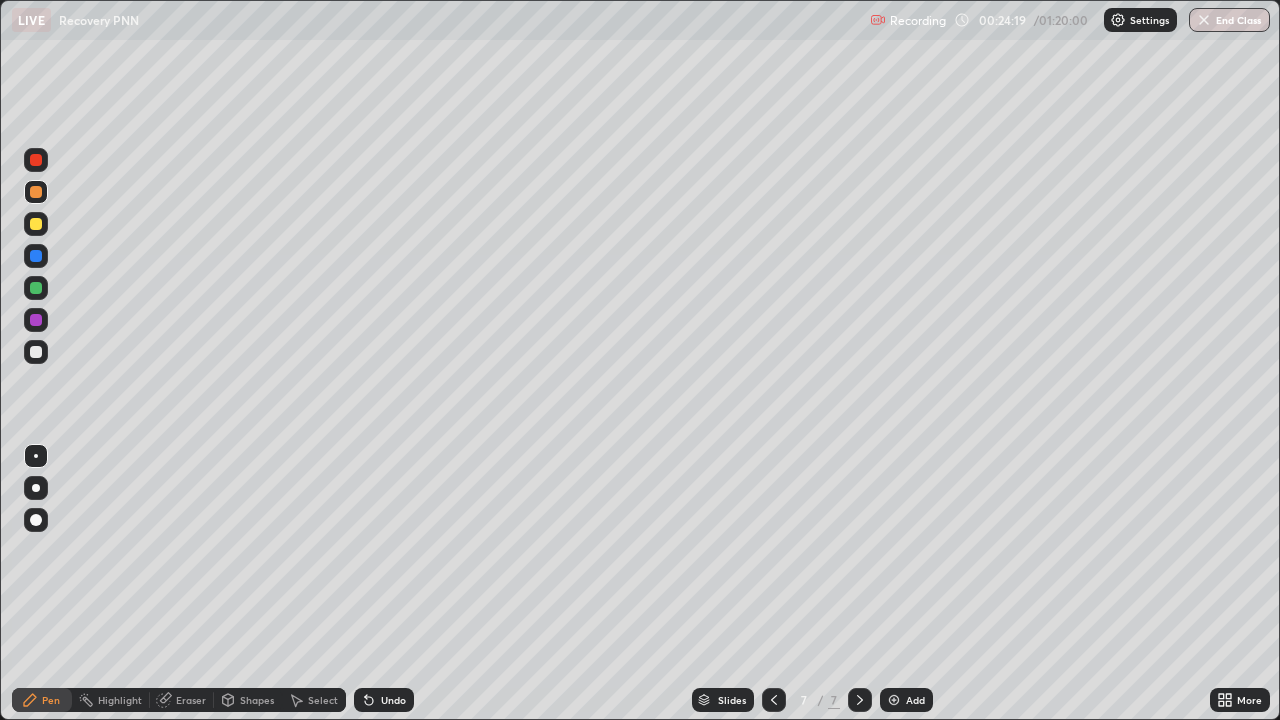 click on "Add" at bounding box center [906, 700] 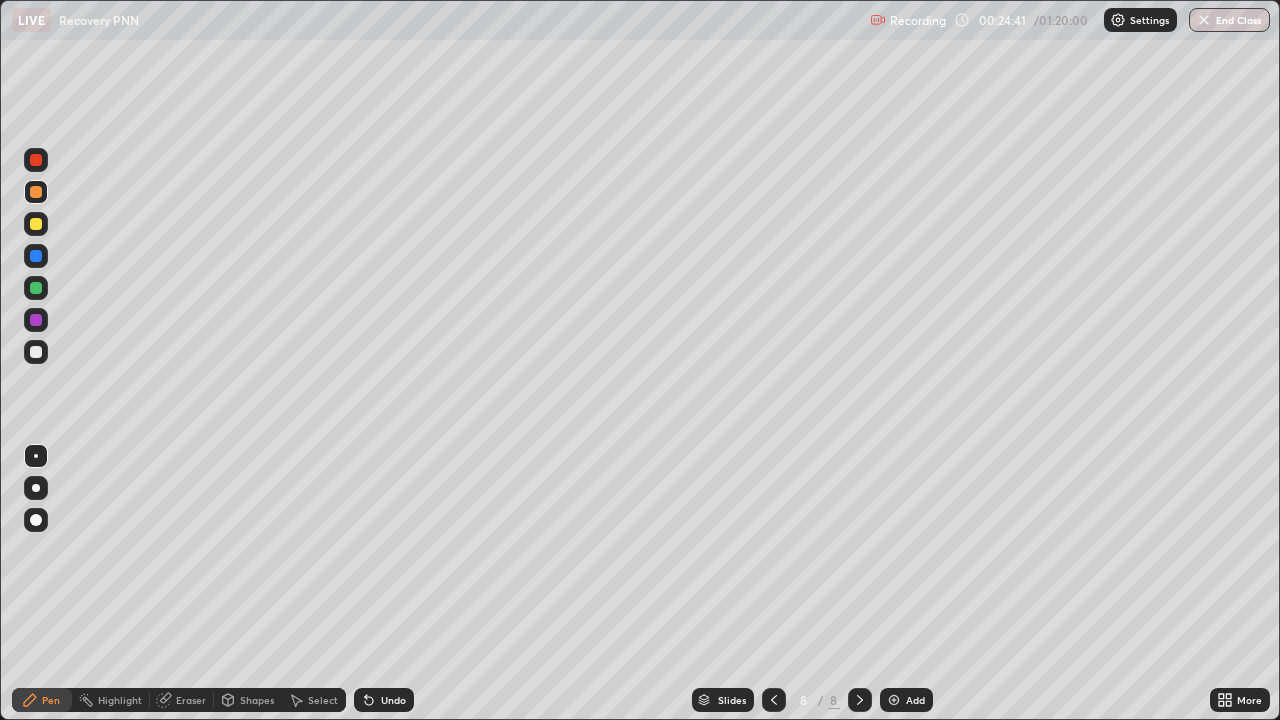 click at bounding box center [36, 192] 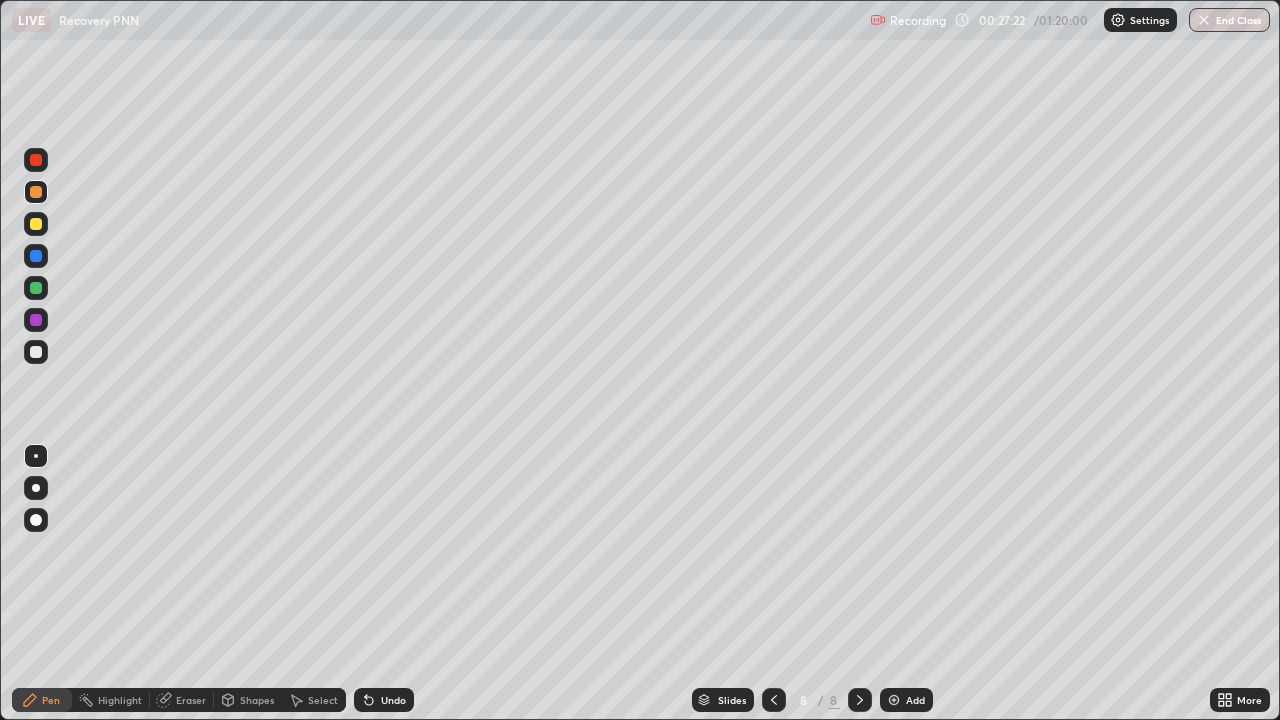 click at bounding box center (894, 700) 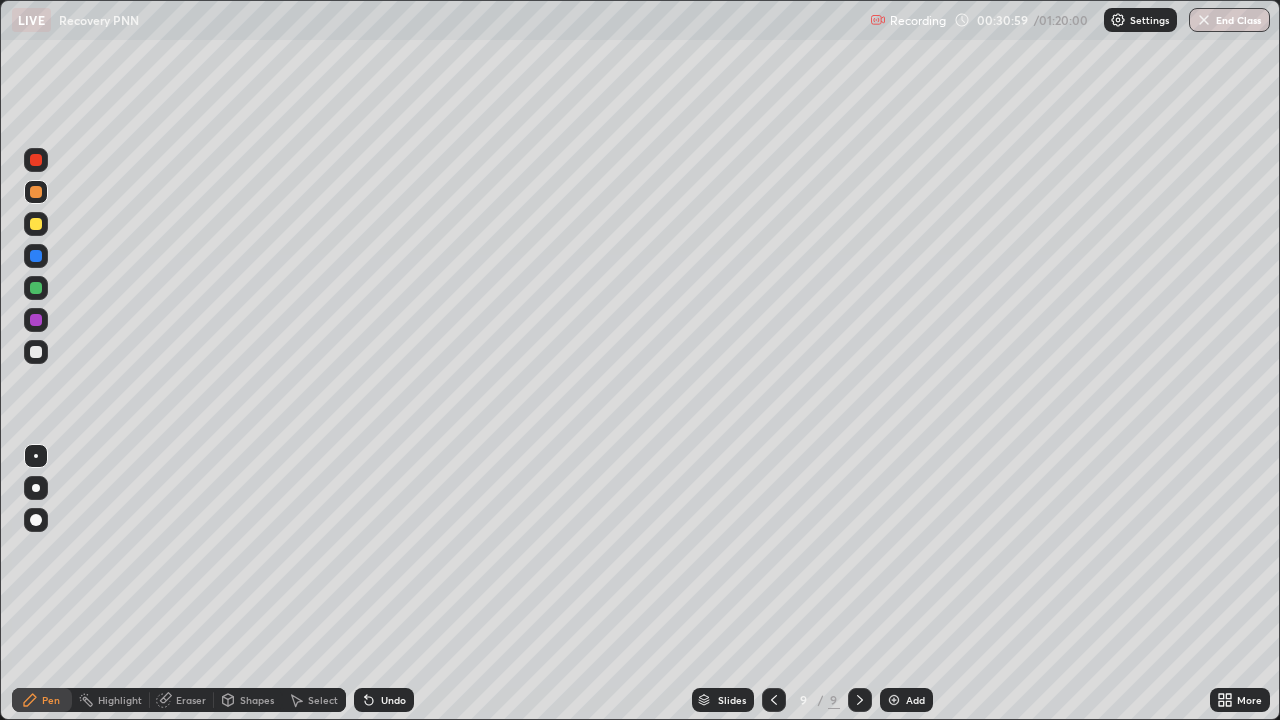 click at bounding box center (894, 700) 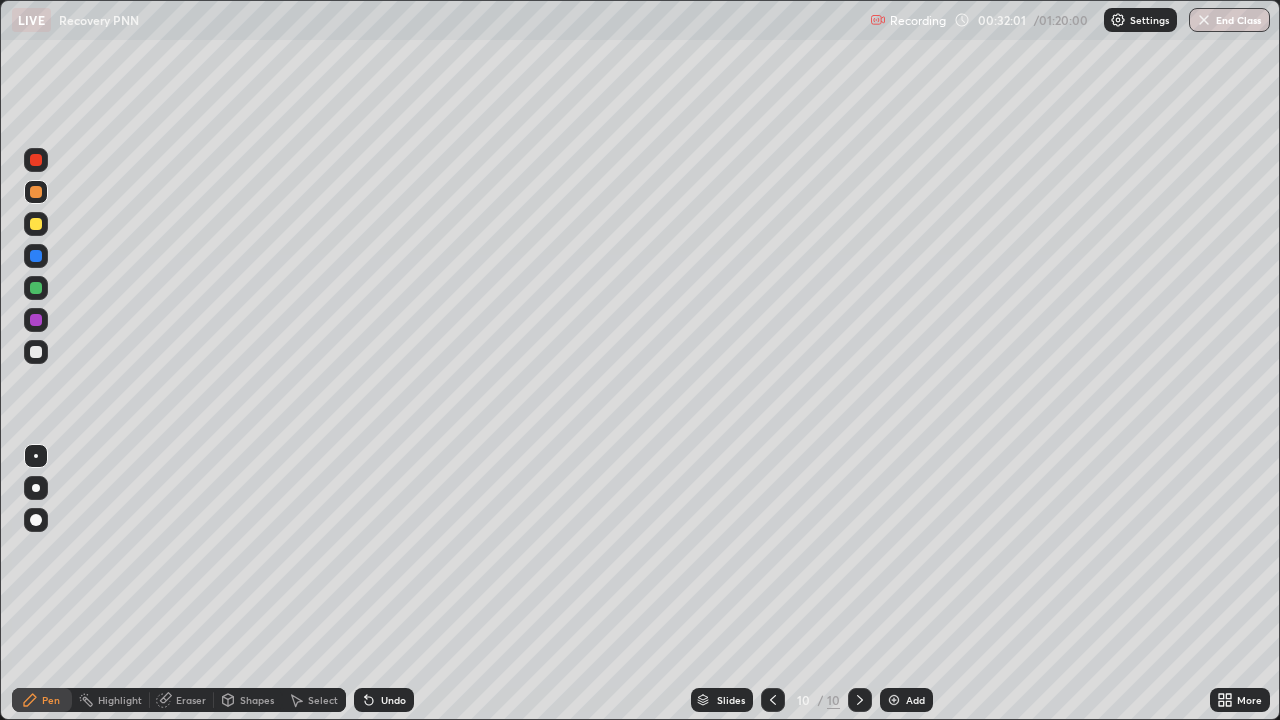 click at bounding box center (36, 288) 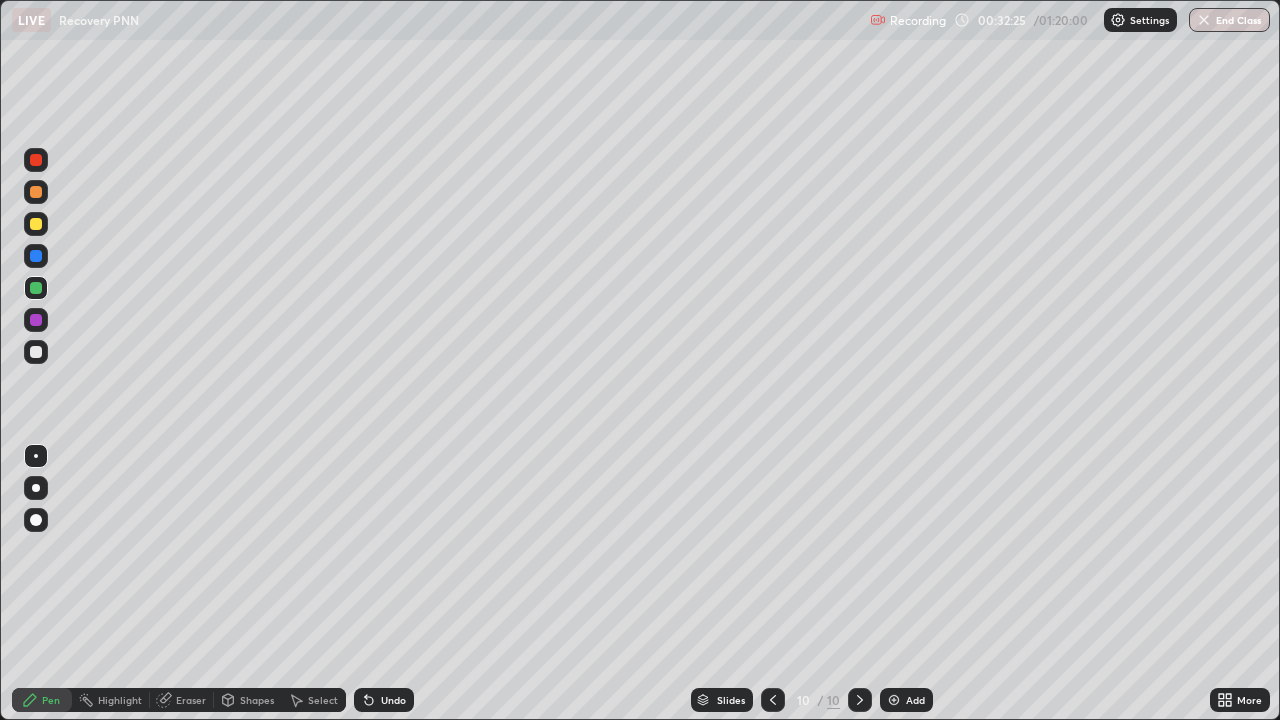 click at bounding box center [36, 192] 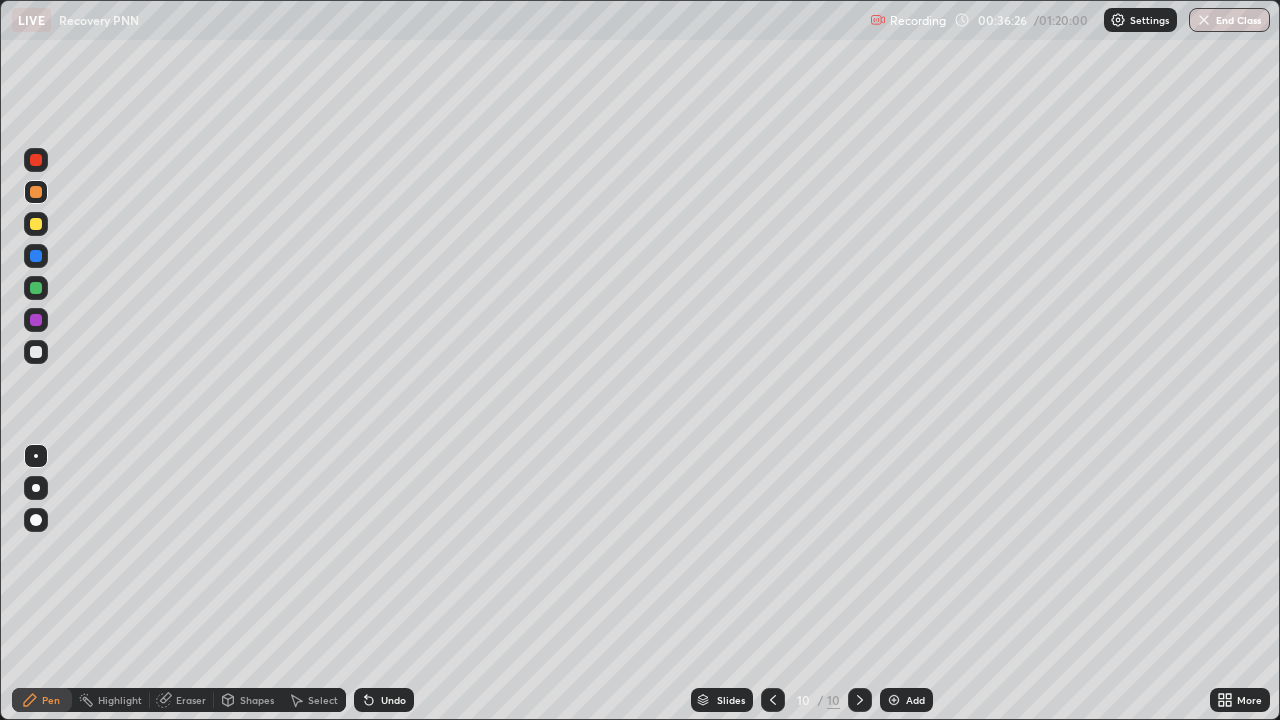 click on "Add" at bounding box center [906, 700] 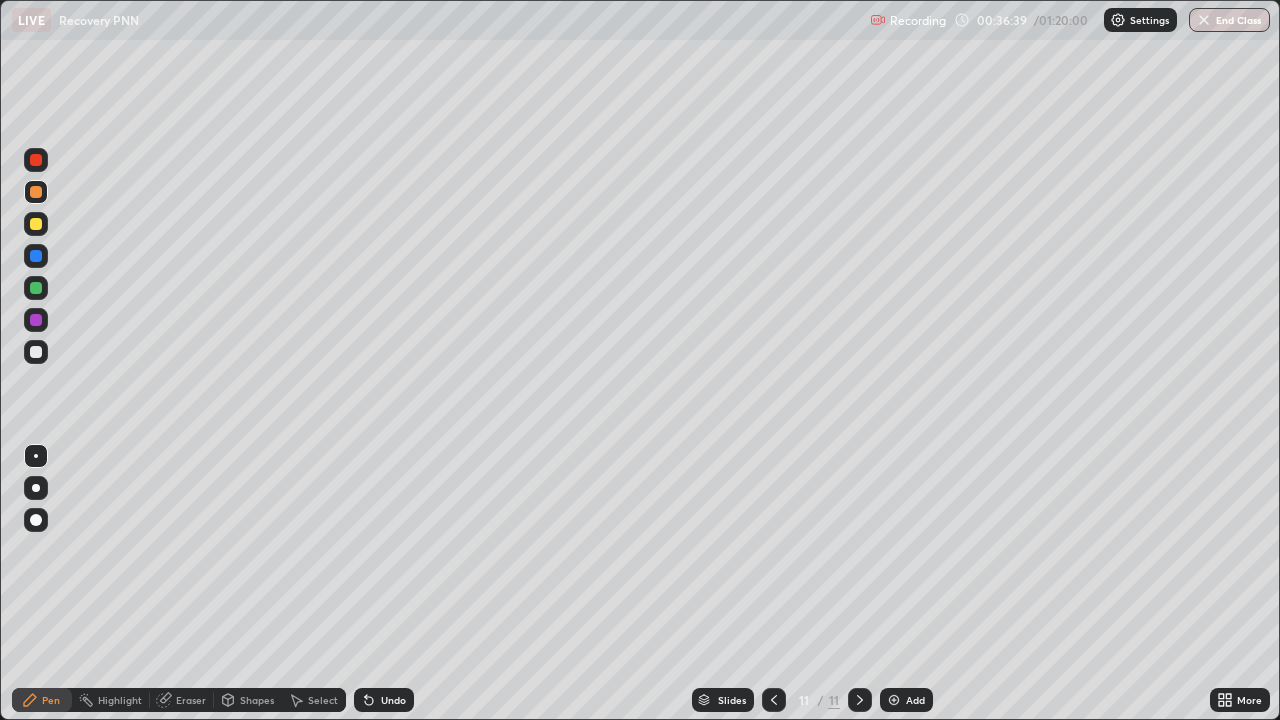 click at bounding box center [36, 256] 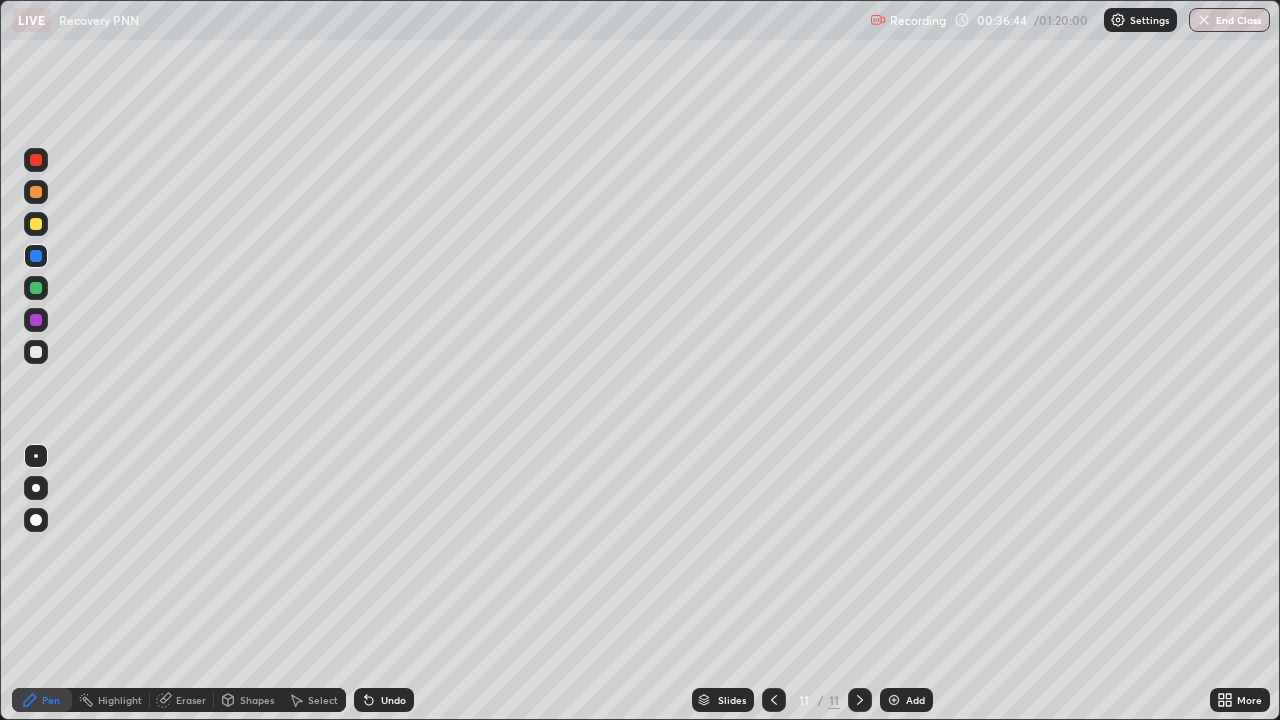 click at bounding box center [774, 700] 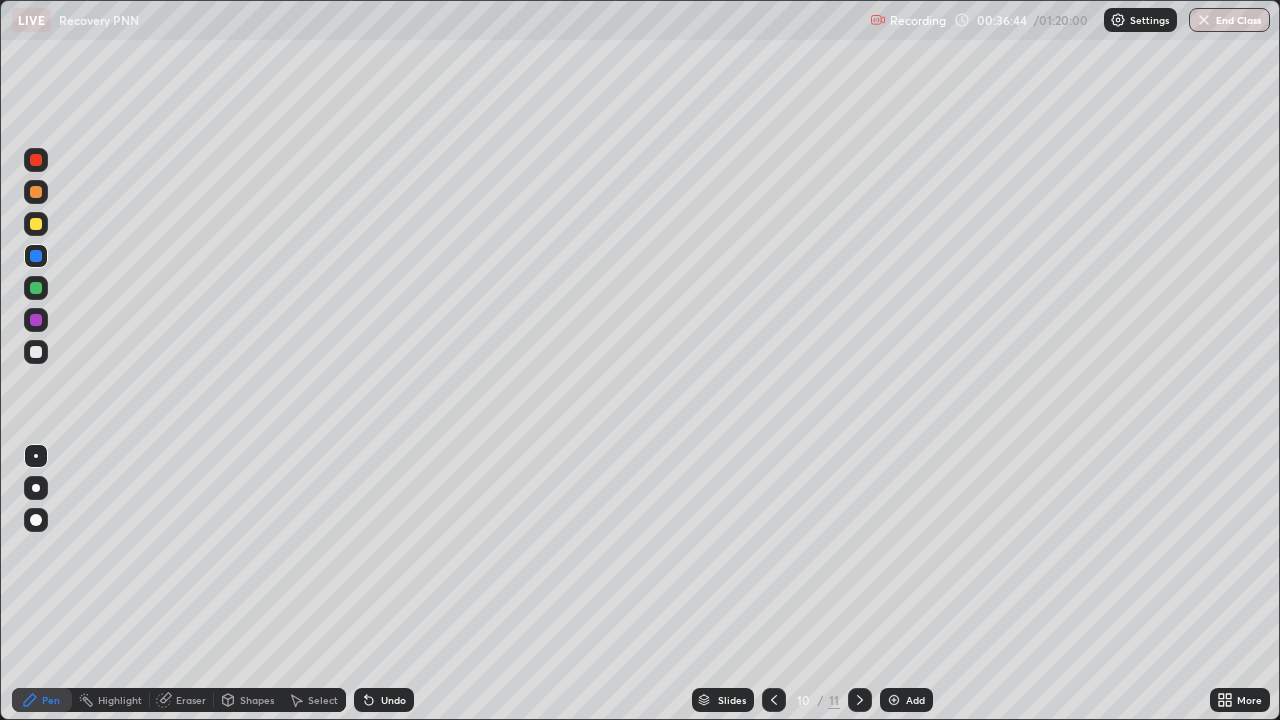 click at bounding box center [774, 700] 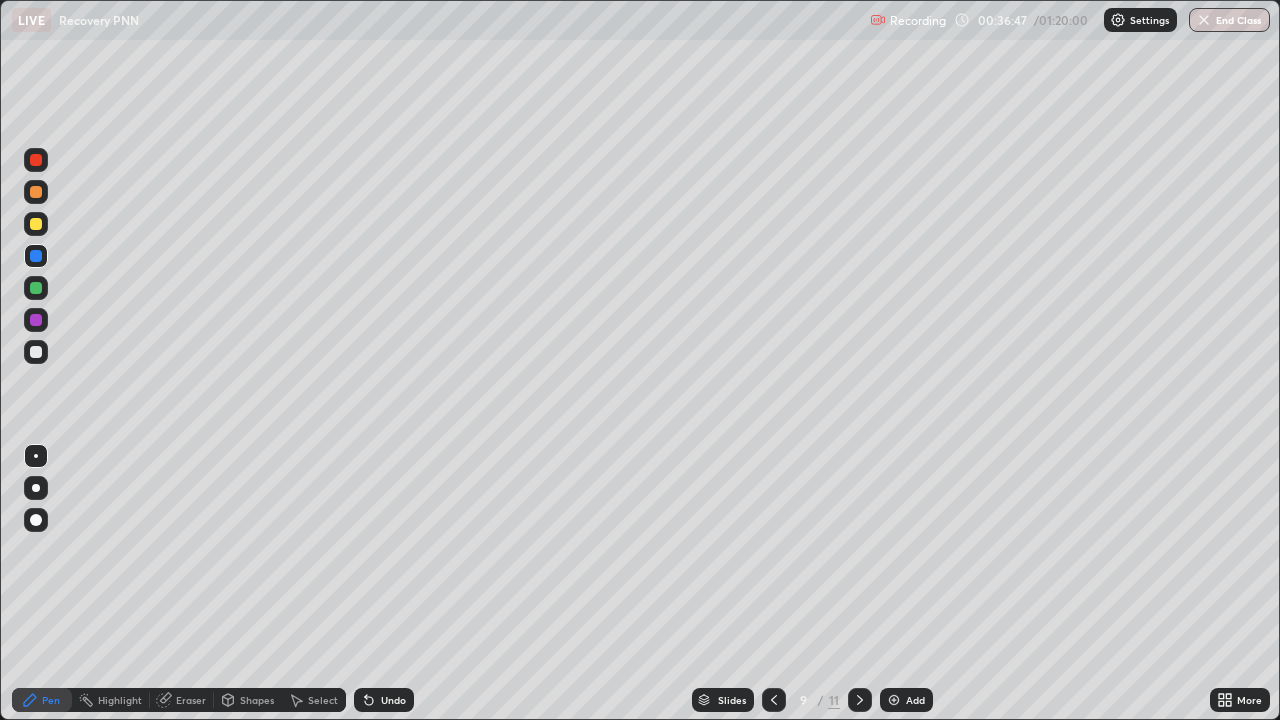 click at bounding box center (774, 700) 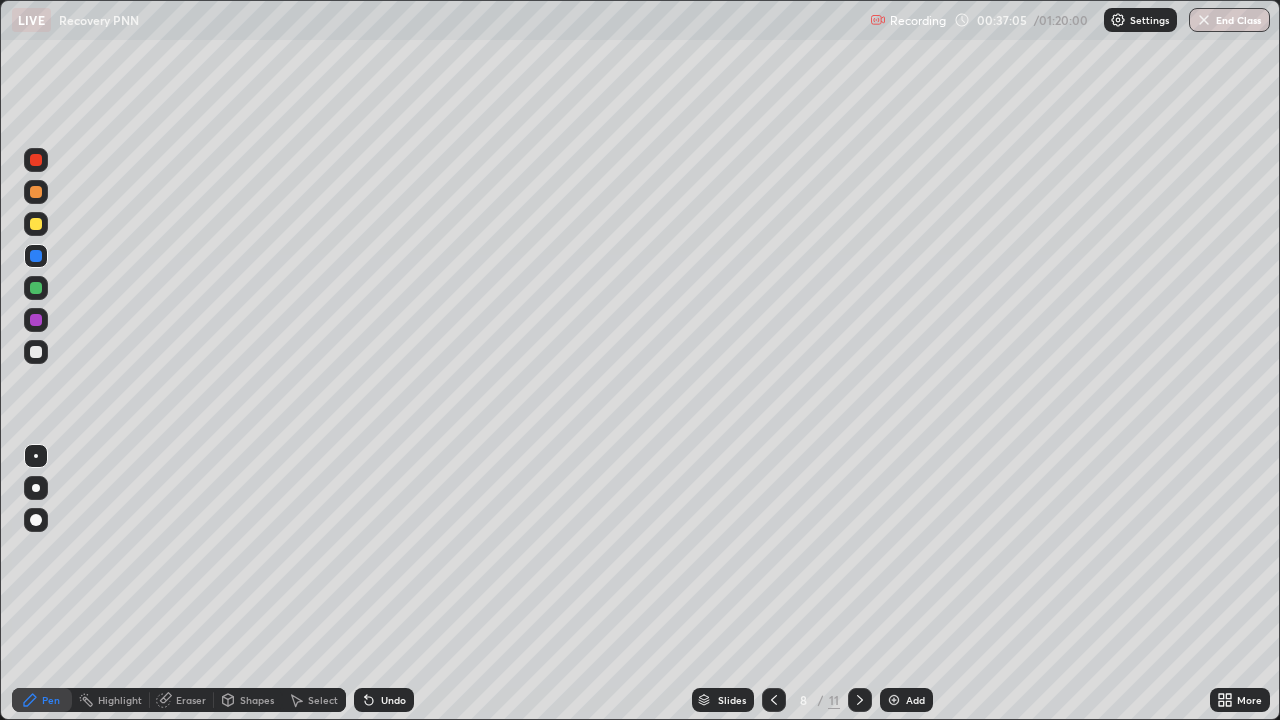 click on "11" at bounding box center (834, 700) 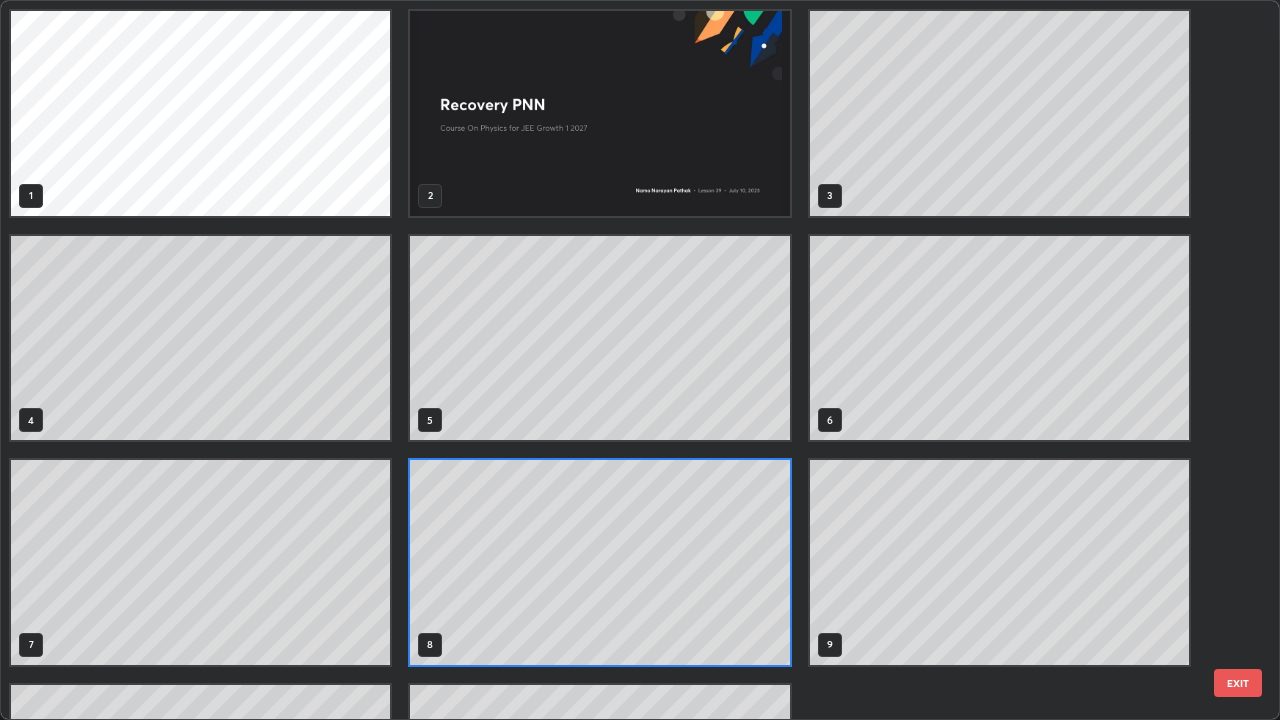 click on "1 2 3 4 5 6 7 8 9 10 11" at bounding box center [600, 450] 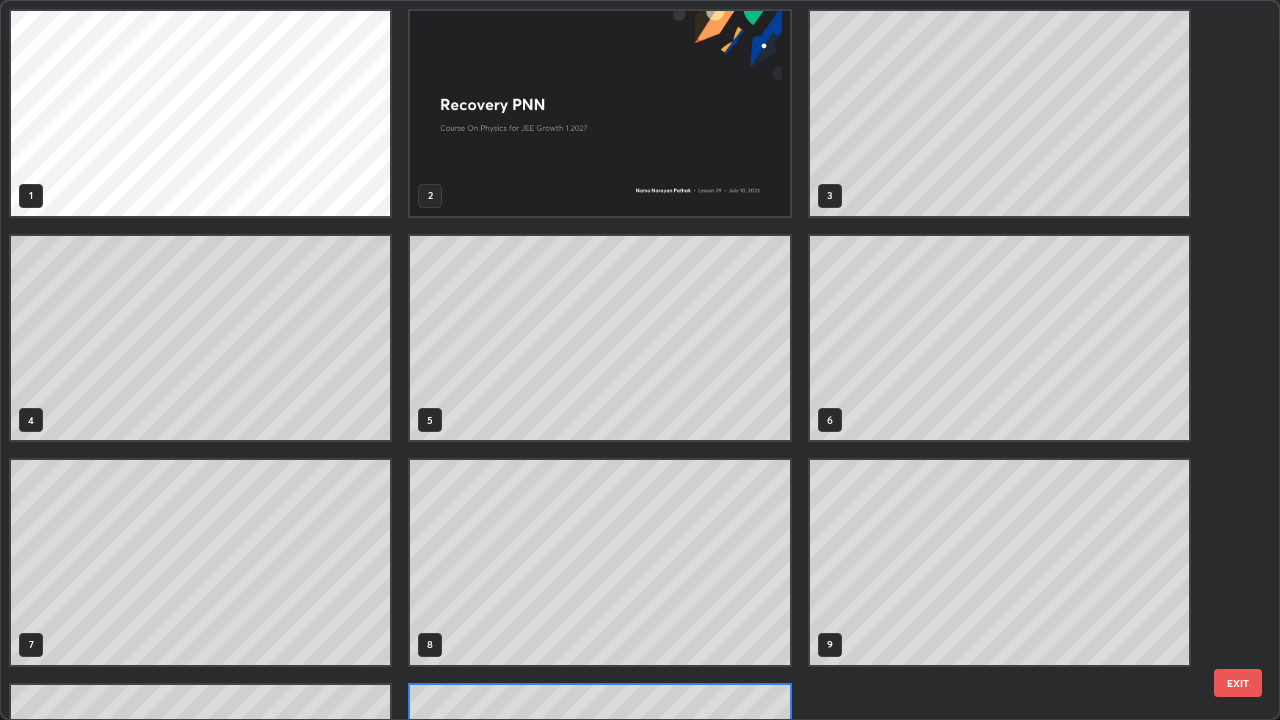 scroll, scrollTop: 180, scrollLeft: 0, axis: vertical 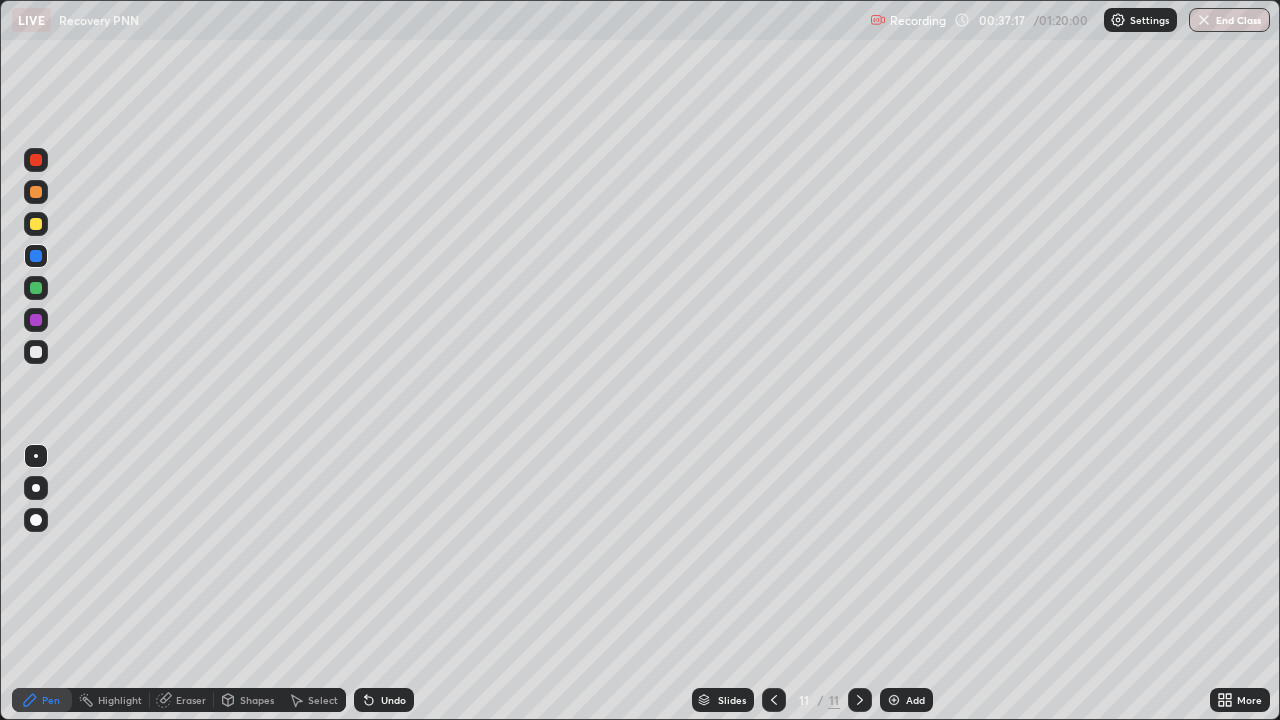 click at bounding box center [36, 192] 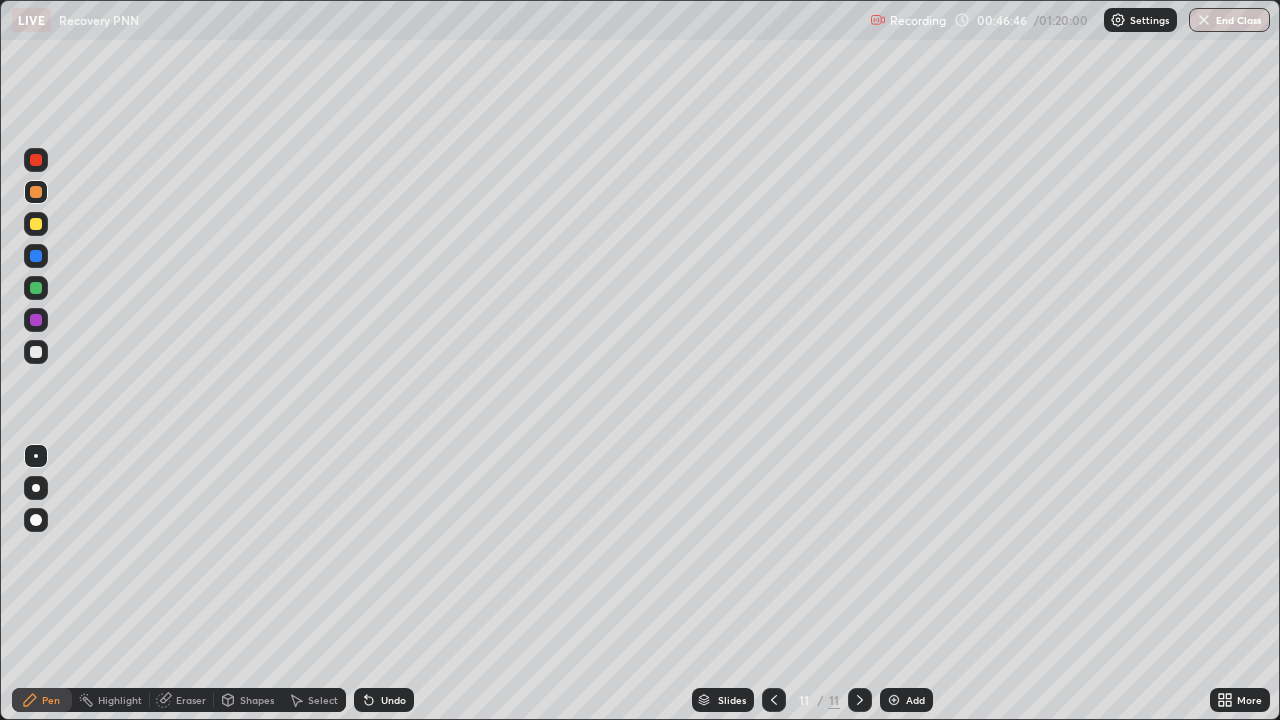 click at bounding box center [894, 700] 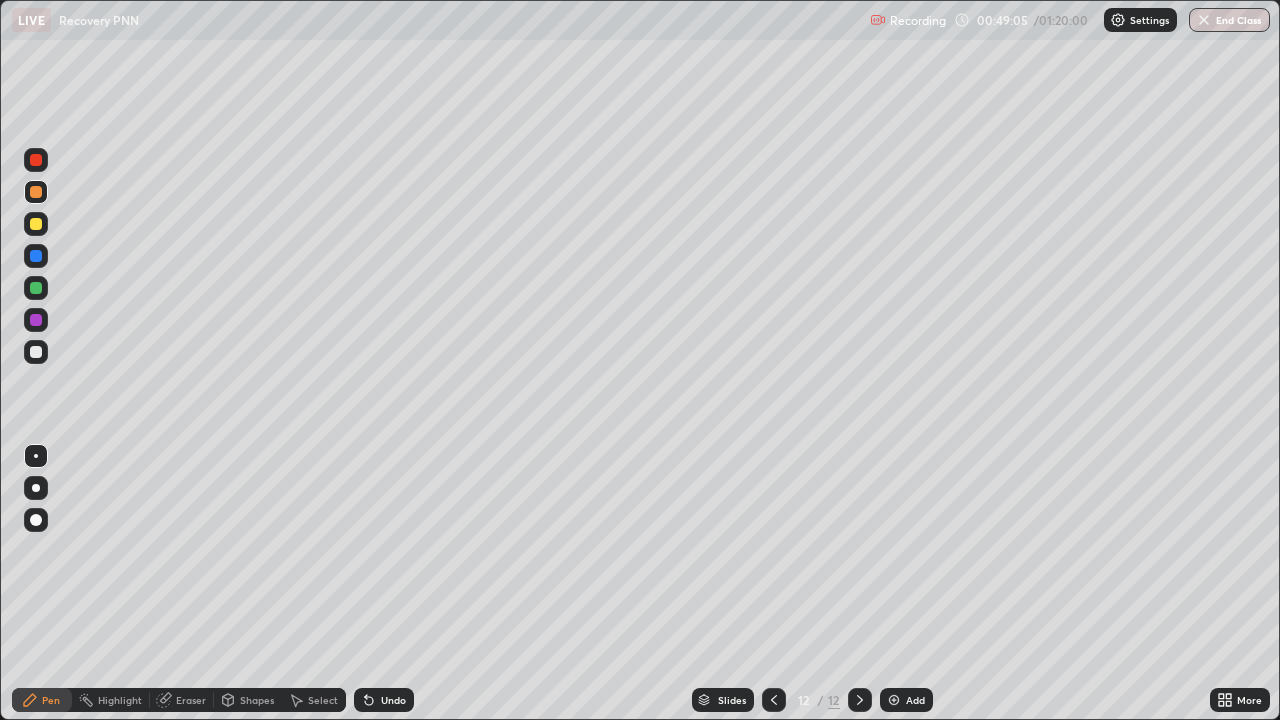 click at bounding box center (36, 256) 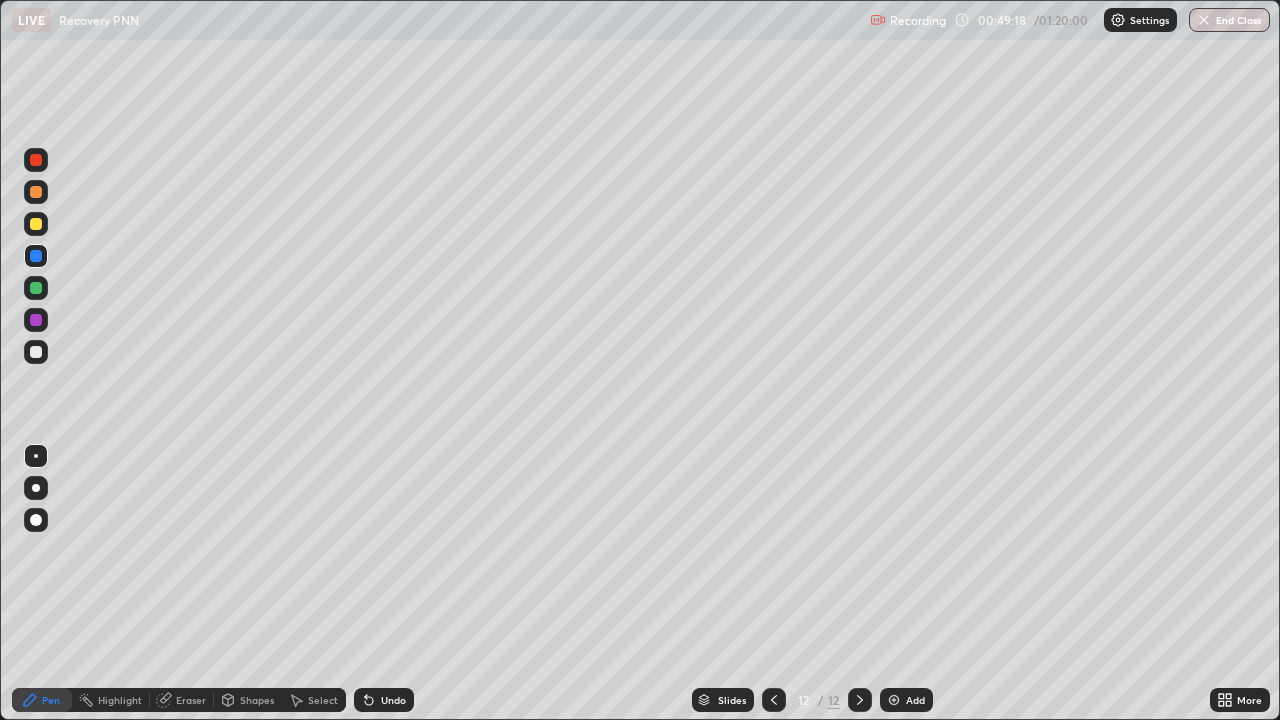 click at bounding box center (36, 288) 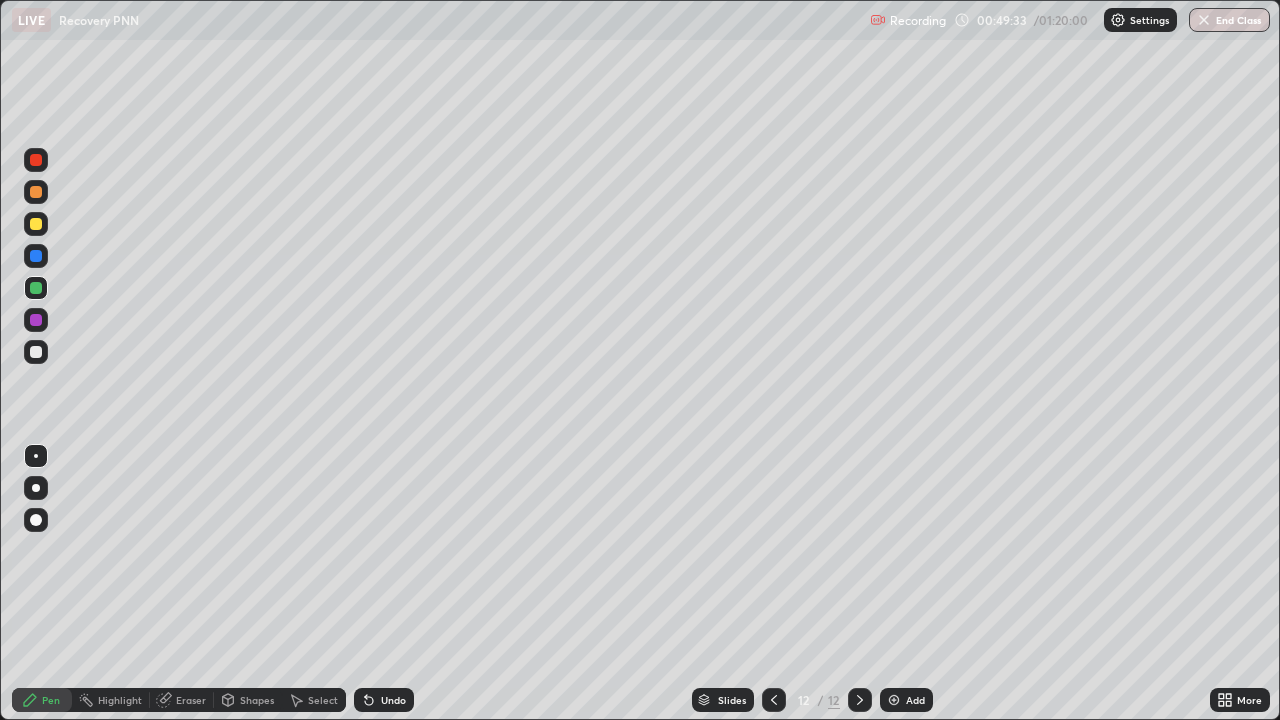 click at bounding box center [36, 224] 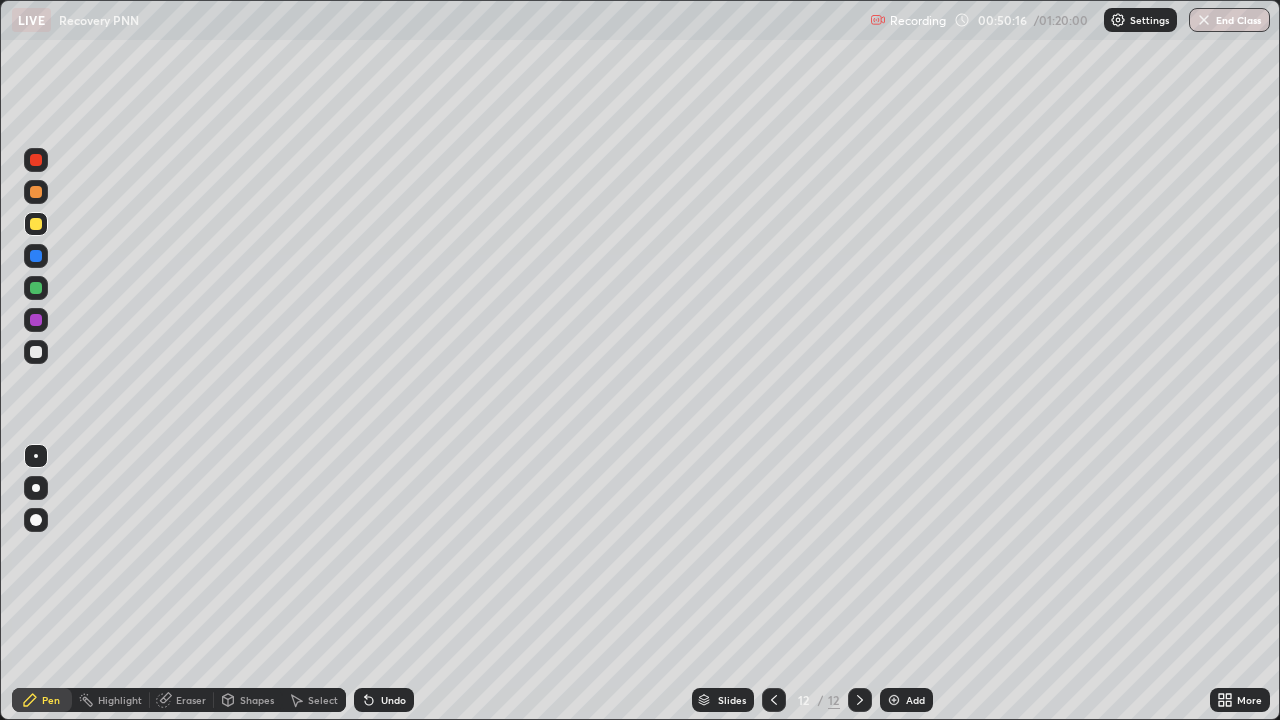 click at bounding box center (36, 256) 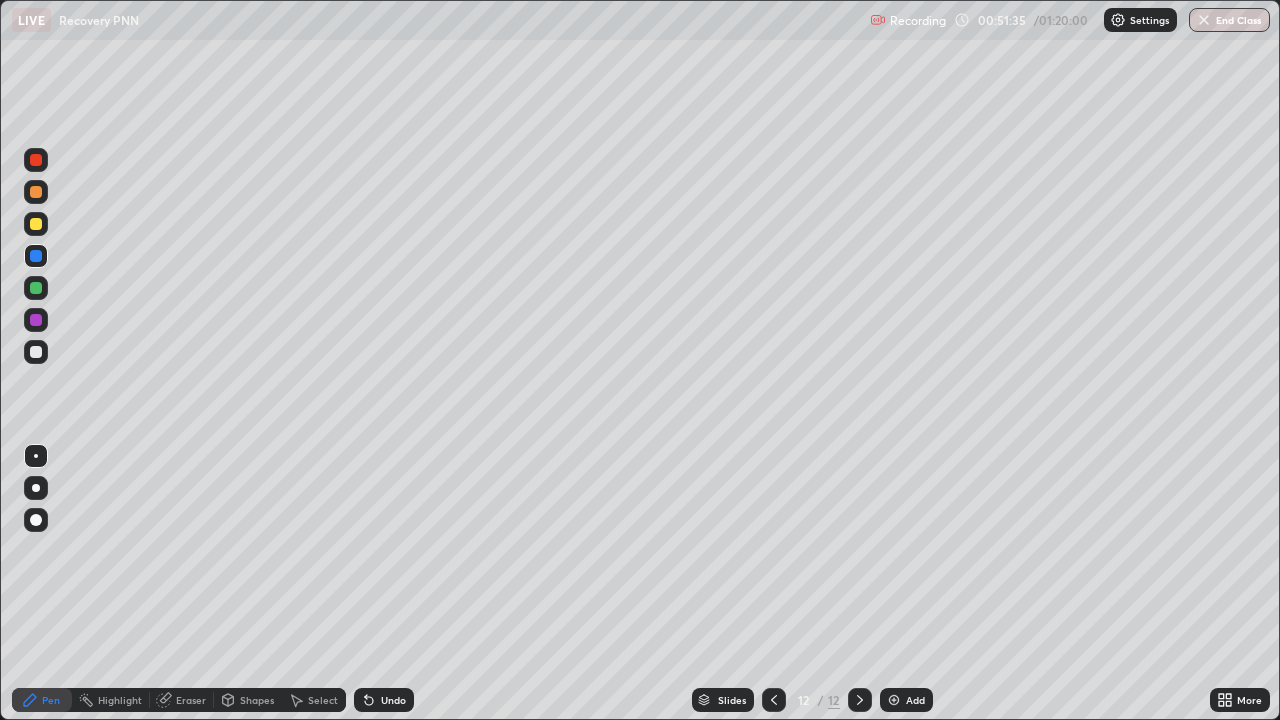 click on "Add" at bounding box center (906, 700) 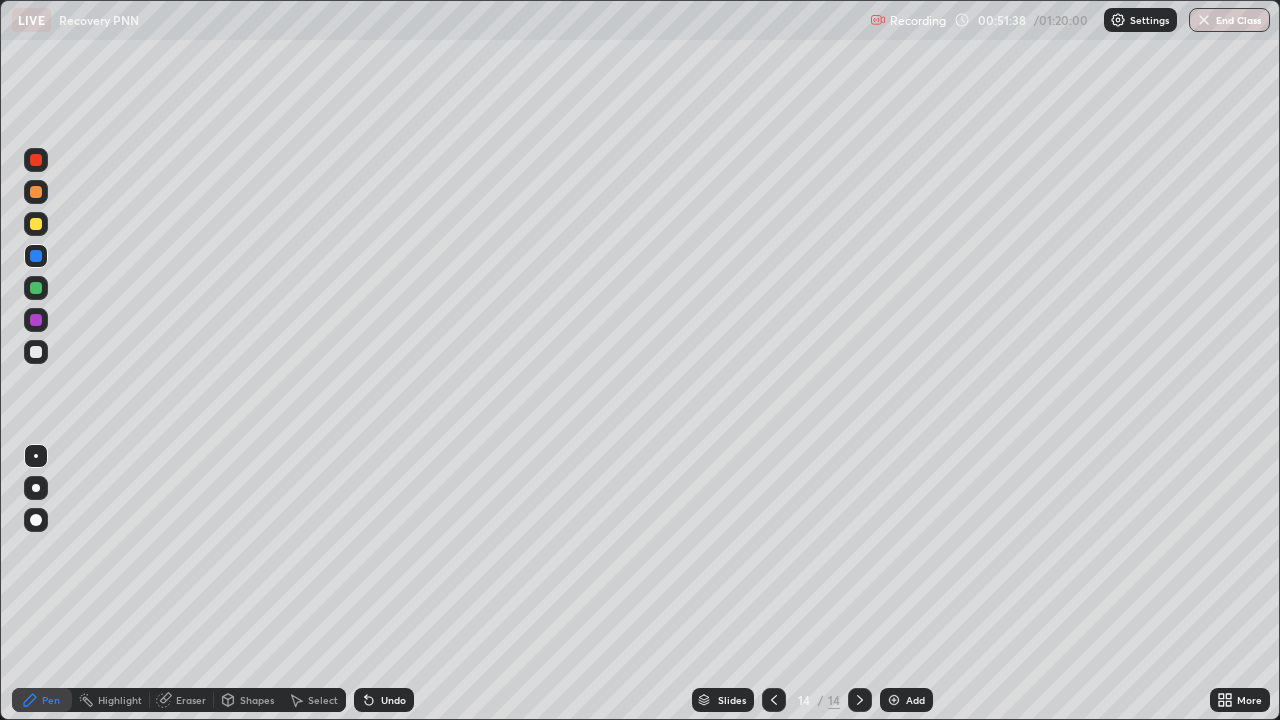 click at bounding box center (36, 192) 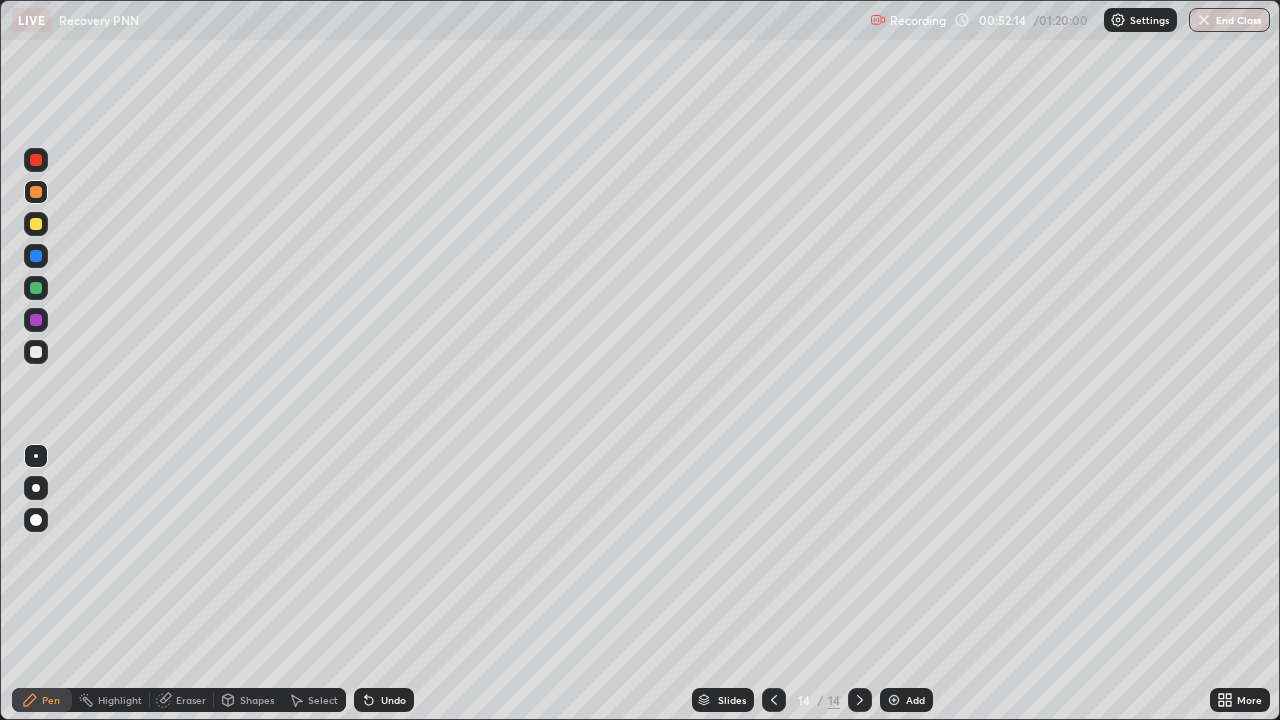 click at bounding box center [36, 320] 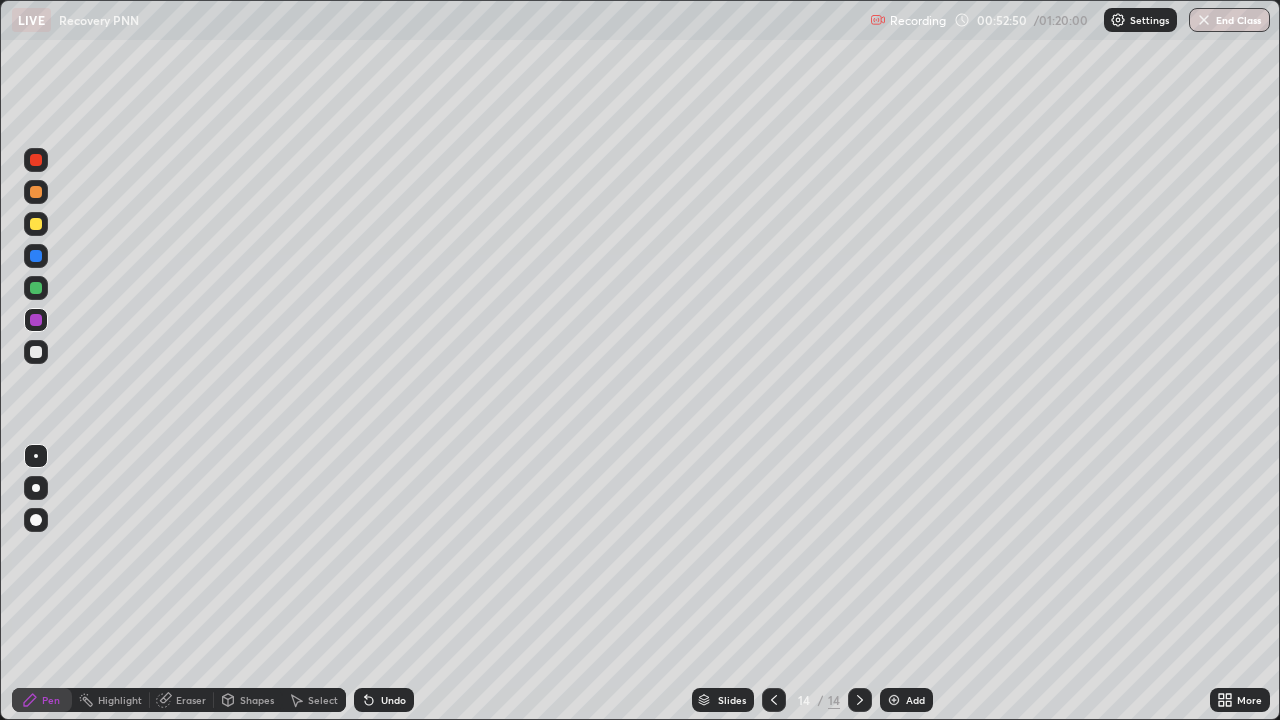 click at bounding box center [36, 192] 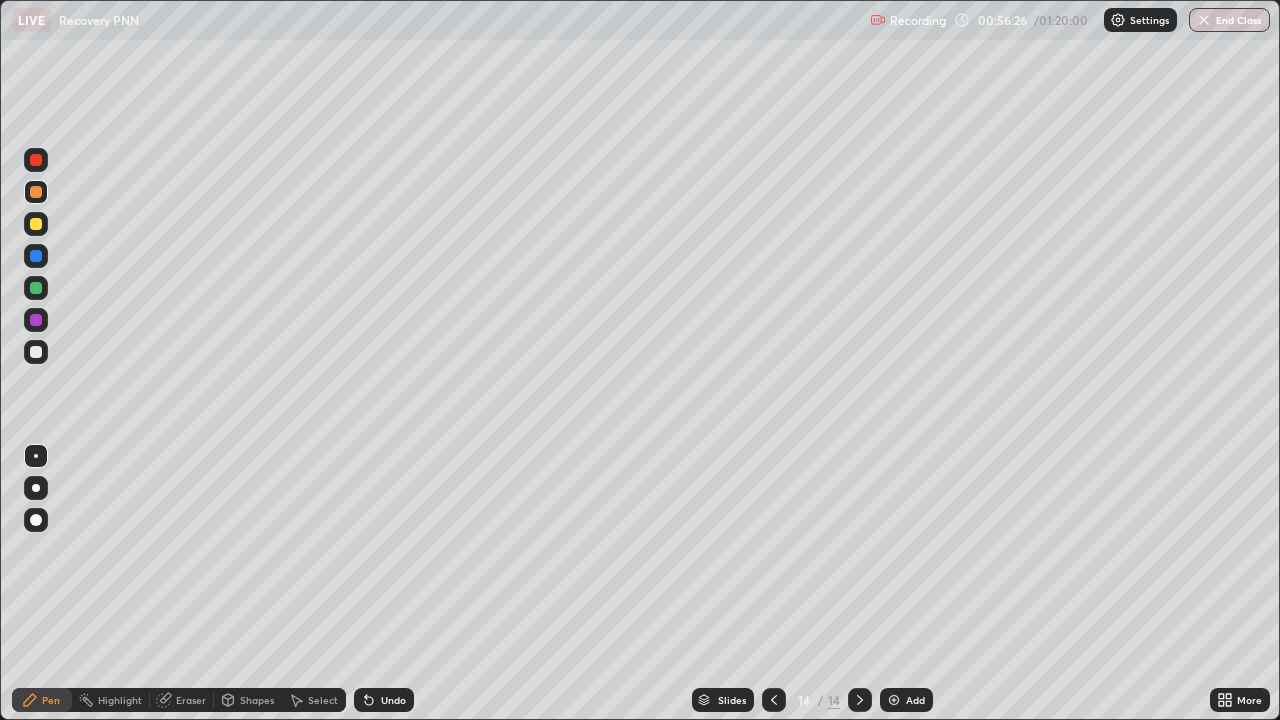 click at bounding box center (894, 700) 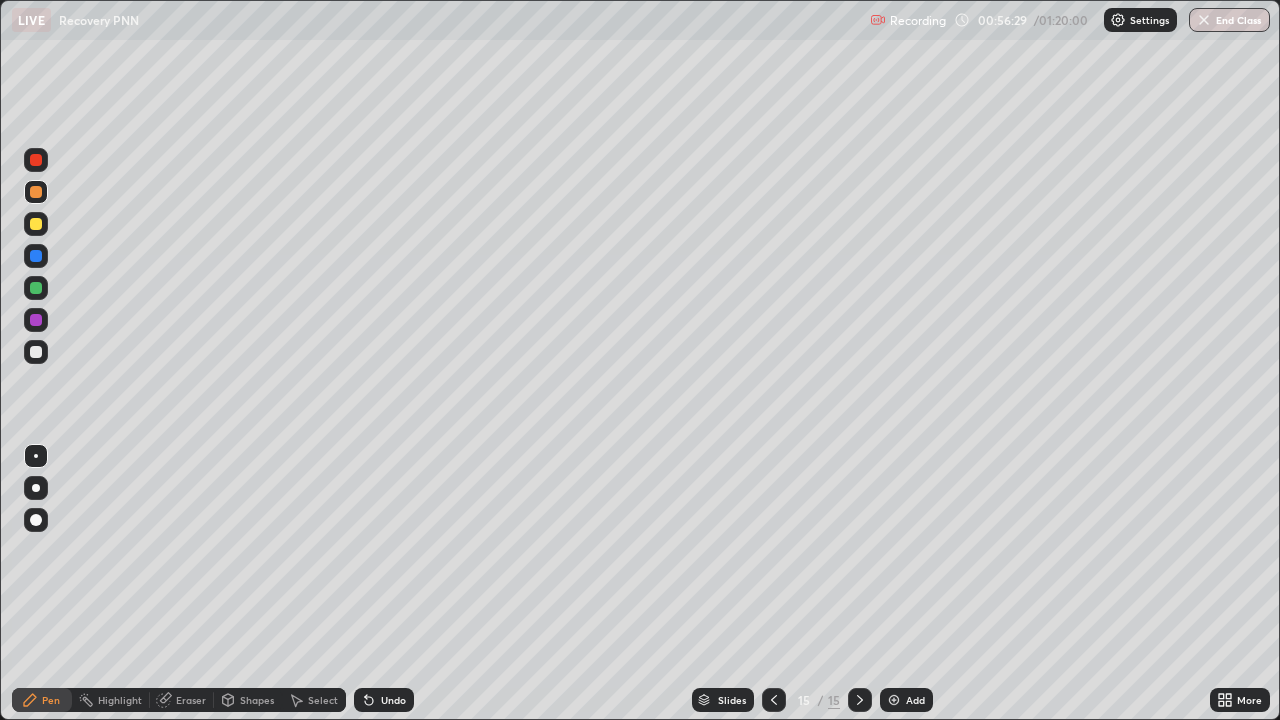 click at bounding box center (36, 192) 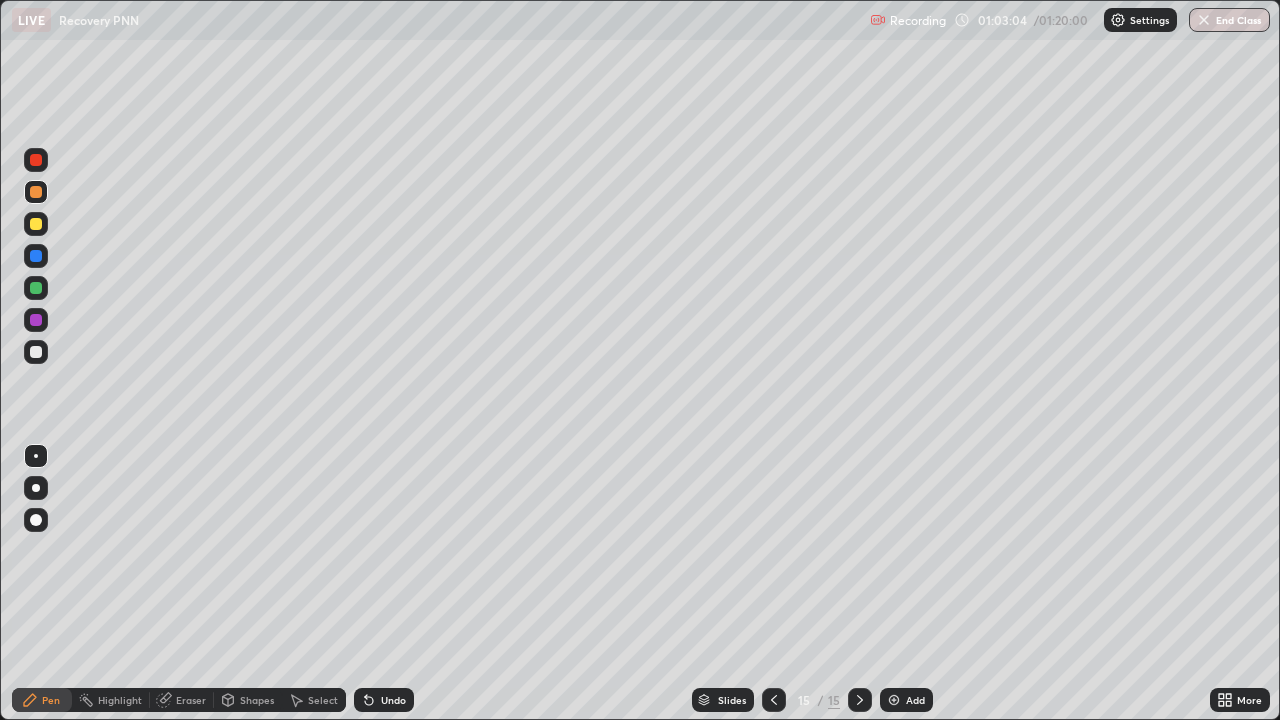 click on "Add" at bounding box center [906, 700] 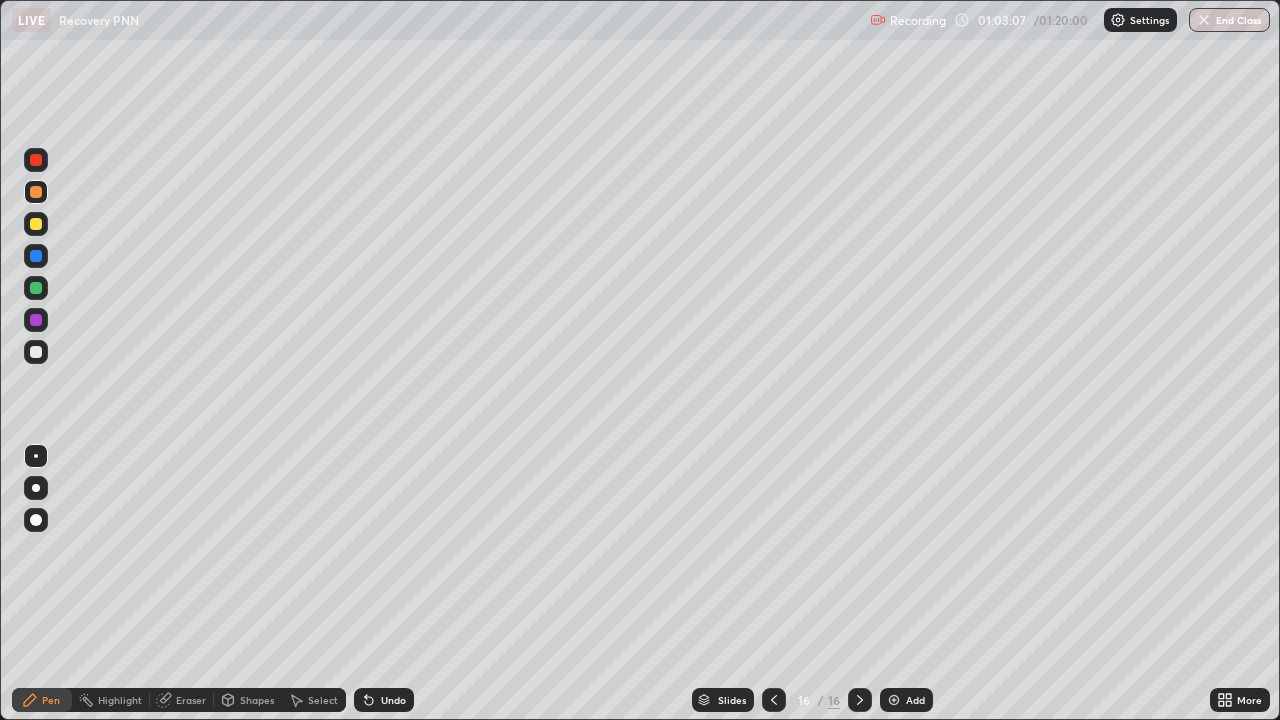click at bounding box center [36, 192] 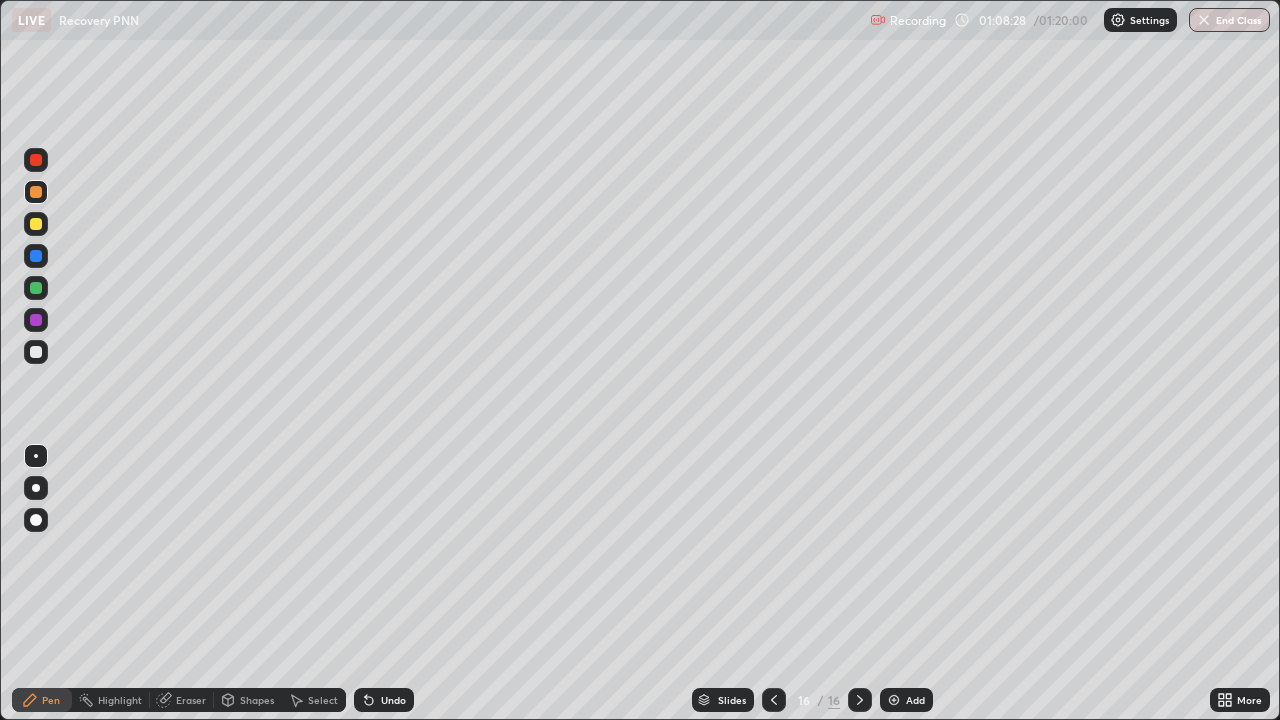 click on "End Class" at bounding box center (1229, 20) 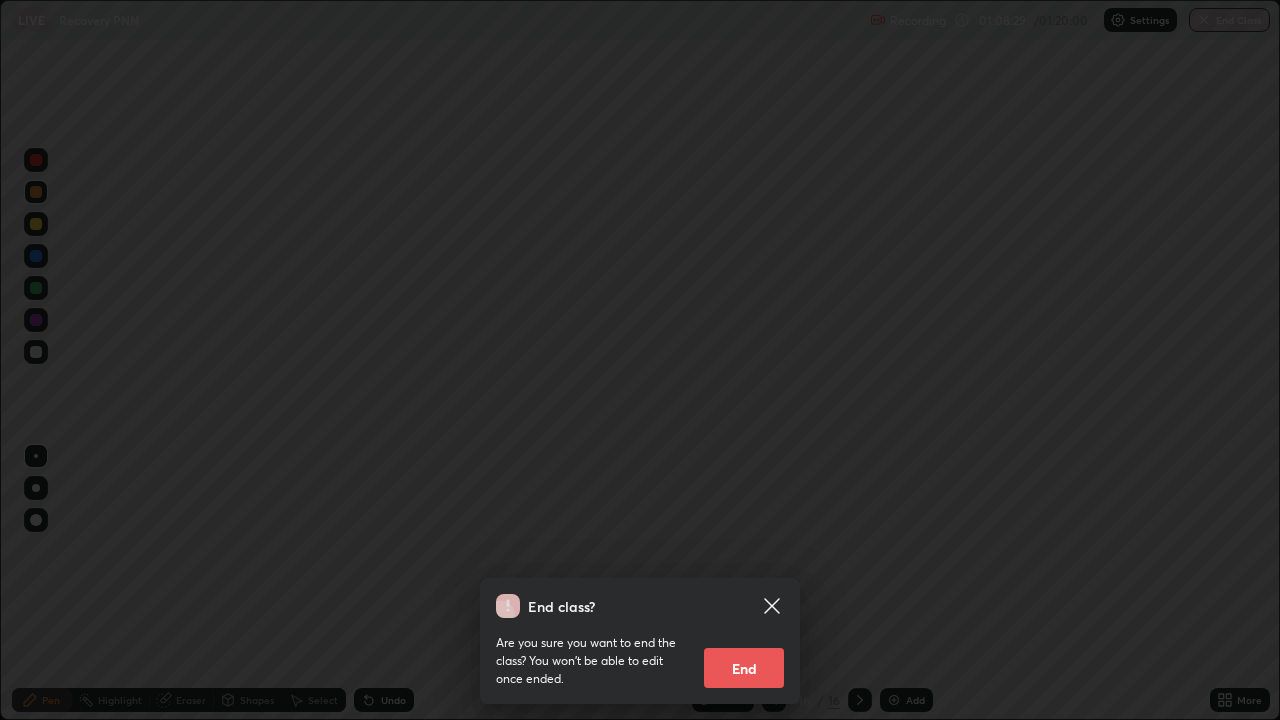 click on "End" at bounding box center (744, 668) 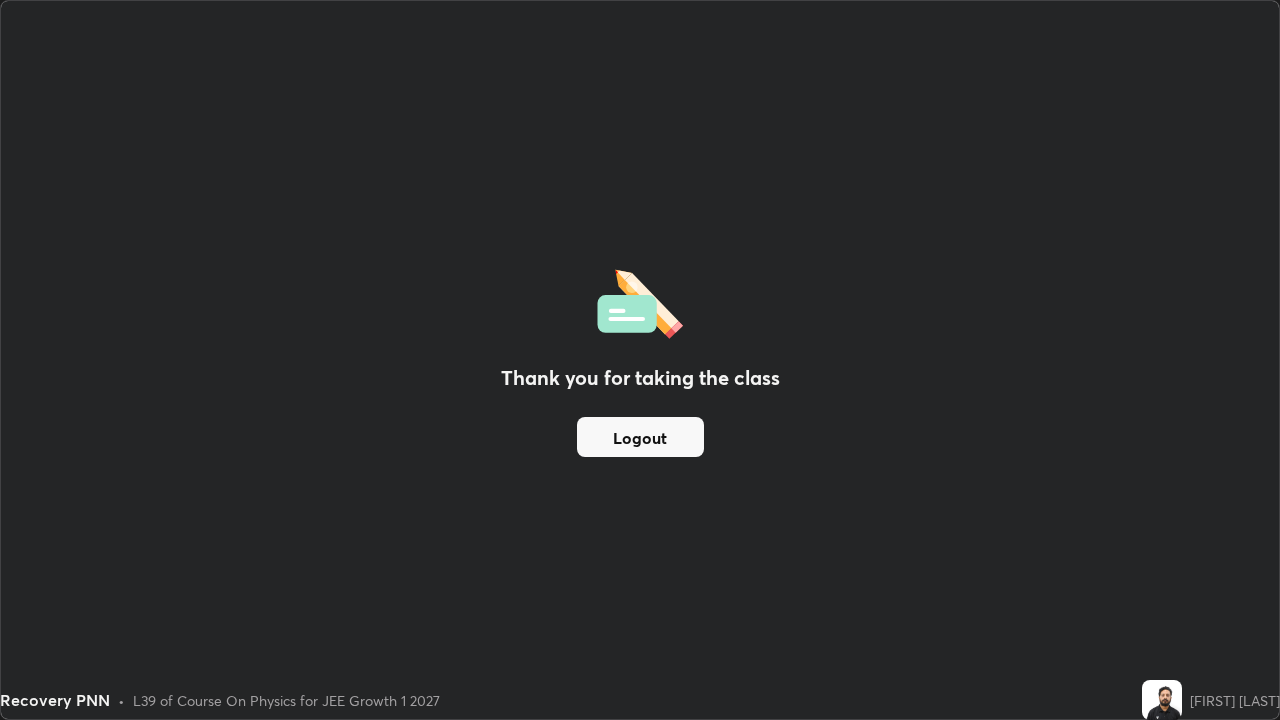 click on "Logout" at bounding box center (640, 437) 